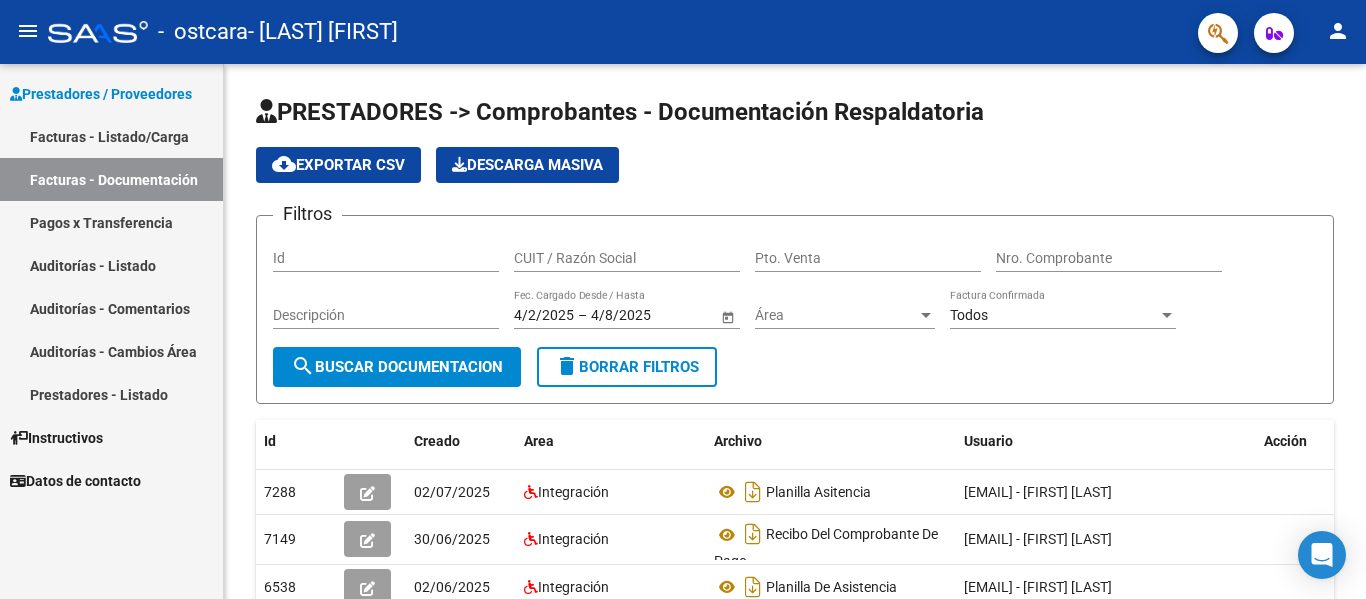 scroll, scrollTop: 0, scrollLeft: 0, axis: both 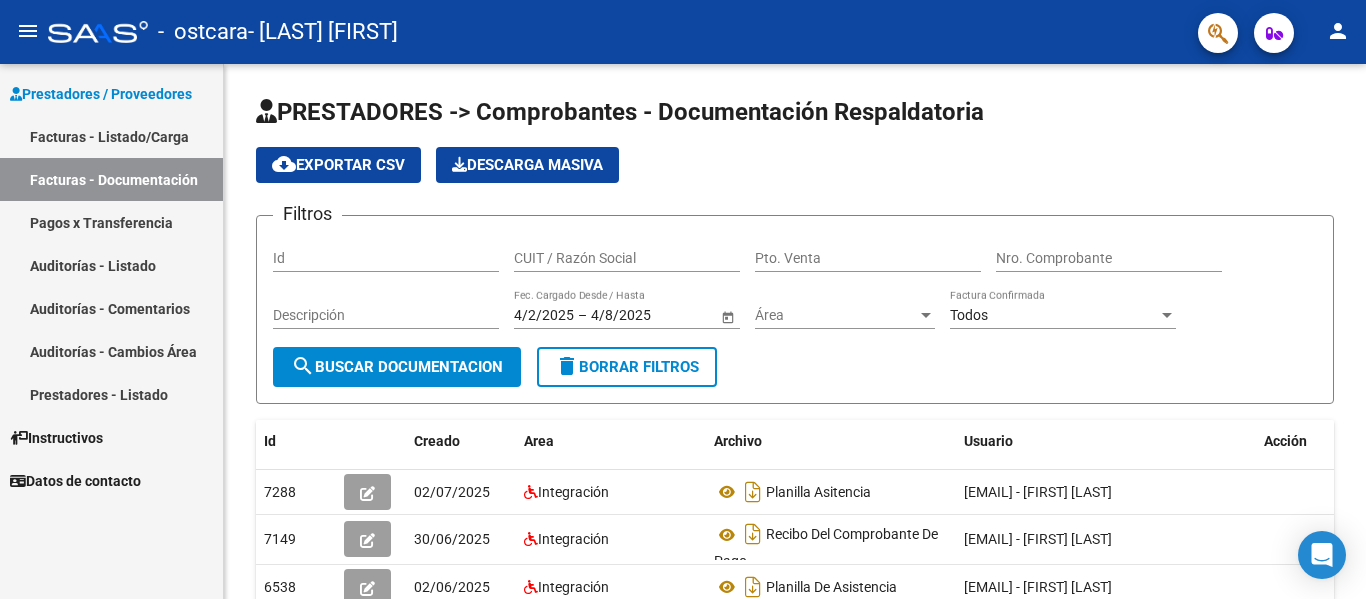 click on "Facturas - Listado/Carga" at bounding box center (111, 136) 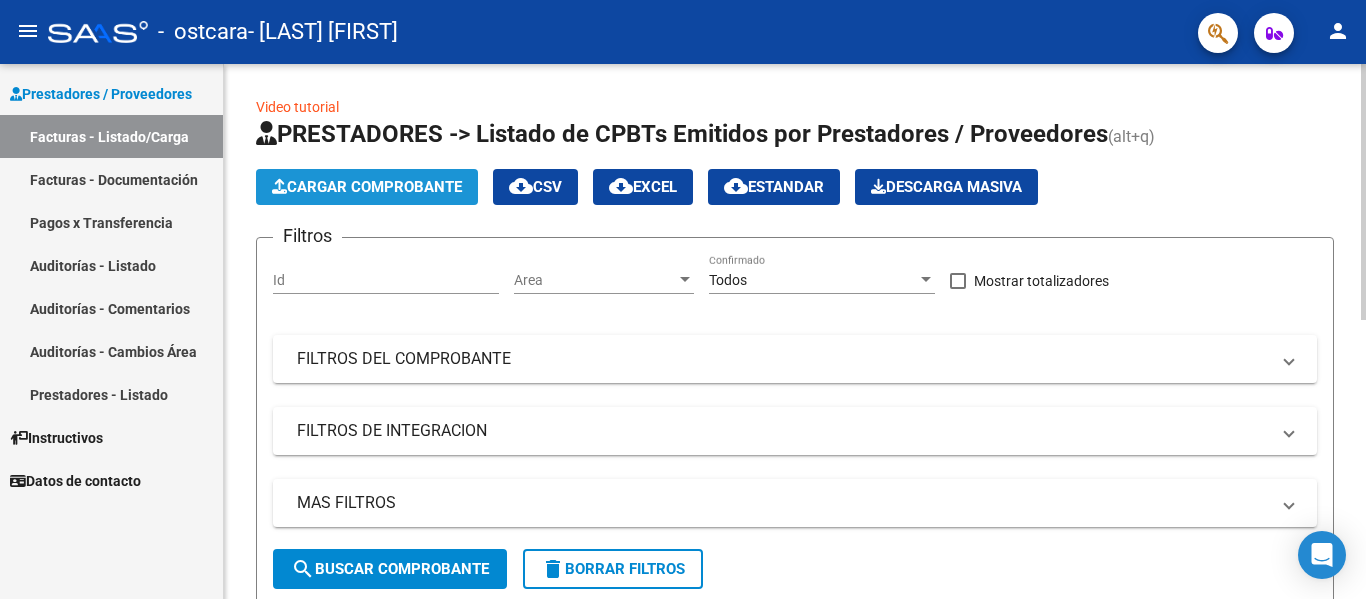 click on "Cargar Comprobante" 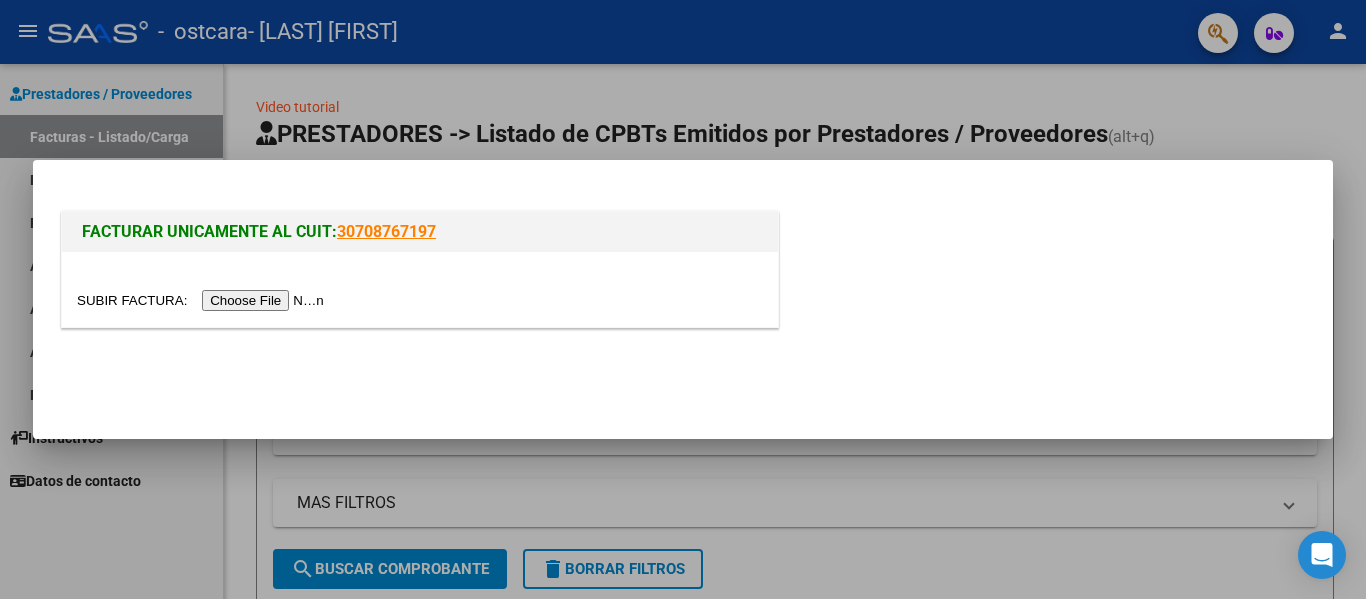 click at bounding box center (203, 300) 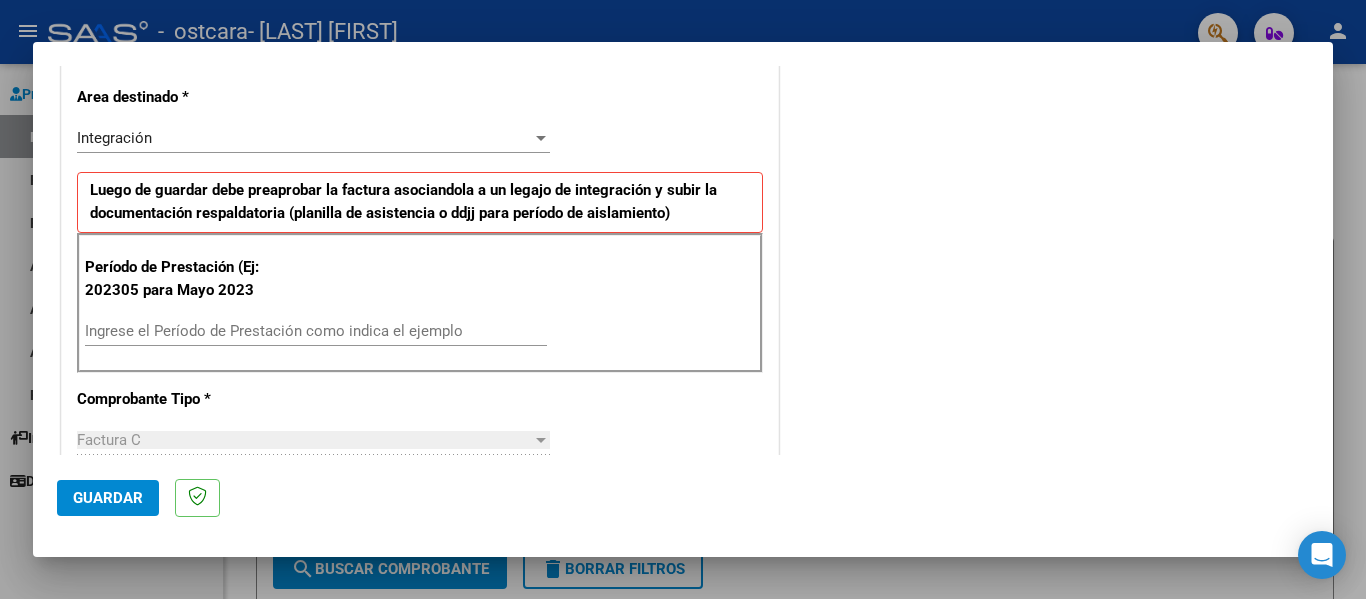 scroll, scrollTop: 500, scrollLeft: 0, axis: vertical 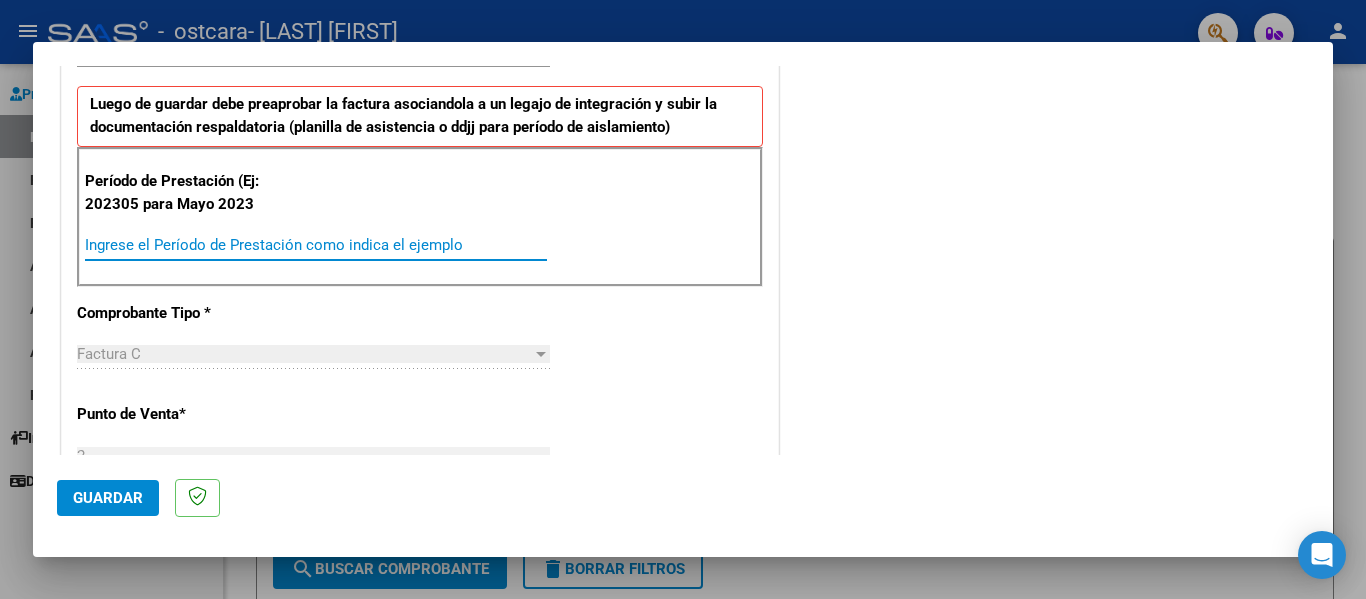 click on "Ingrese el Período de Prestación como indica el ejemplo" at bounding box center [316, 245] 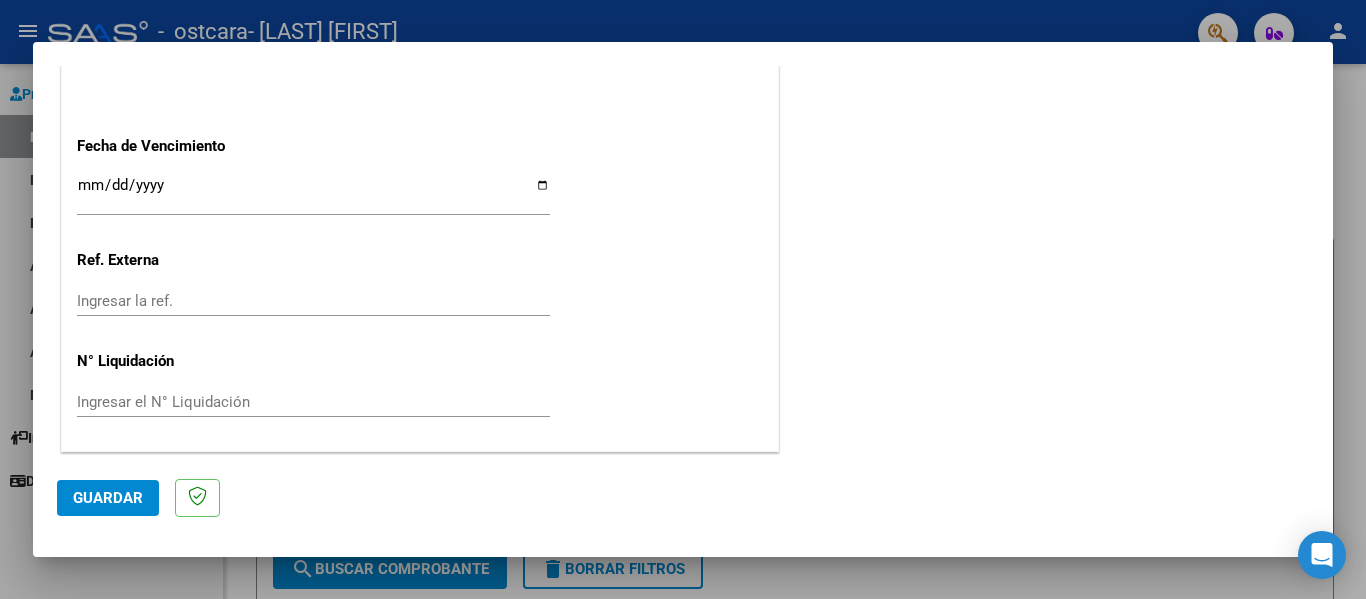 scroll, scrollTop: 1333, scrollLeft: 0, axis: vertical 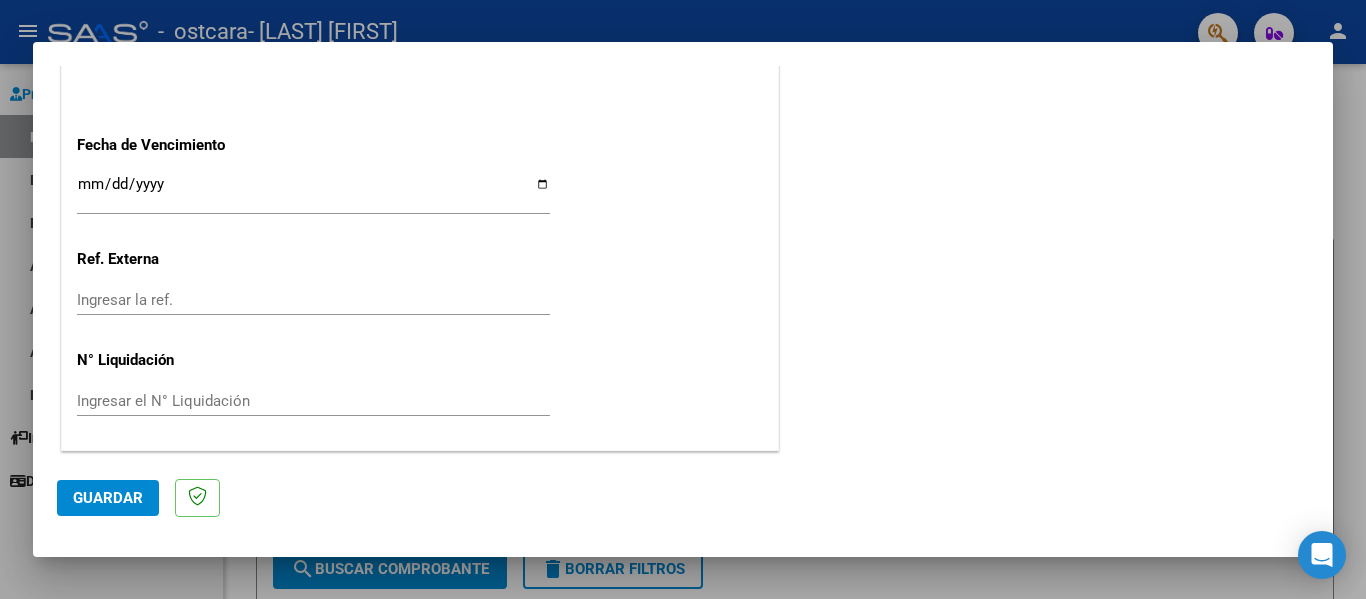 type on "202507" 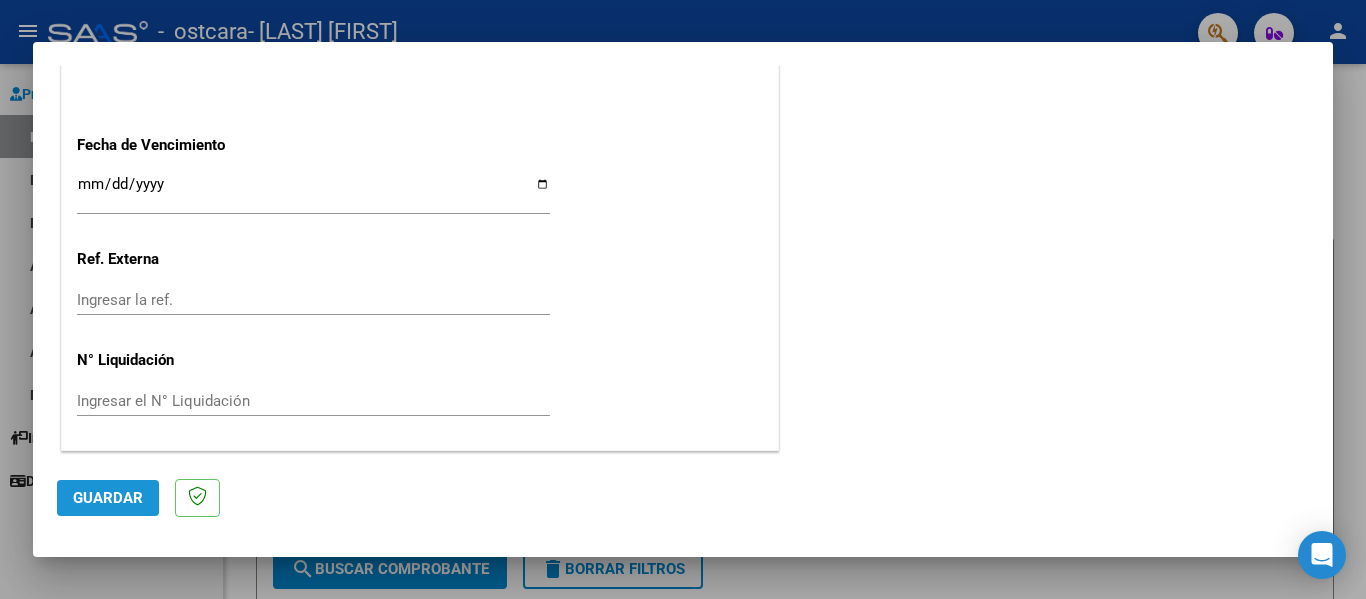 click on "Guardar" 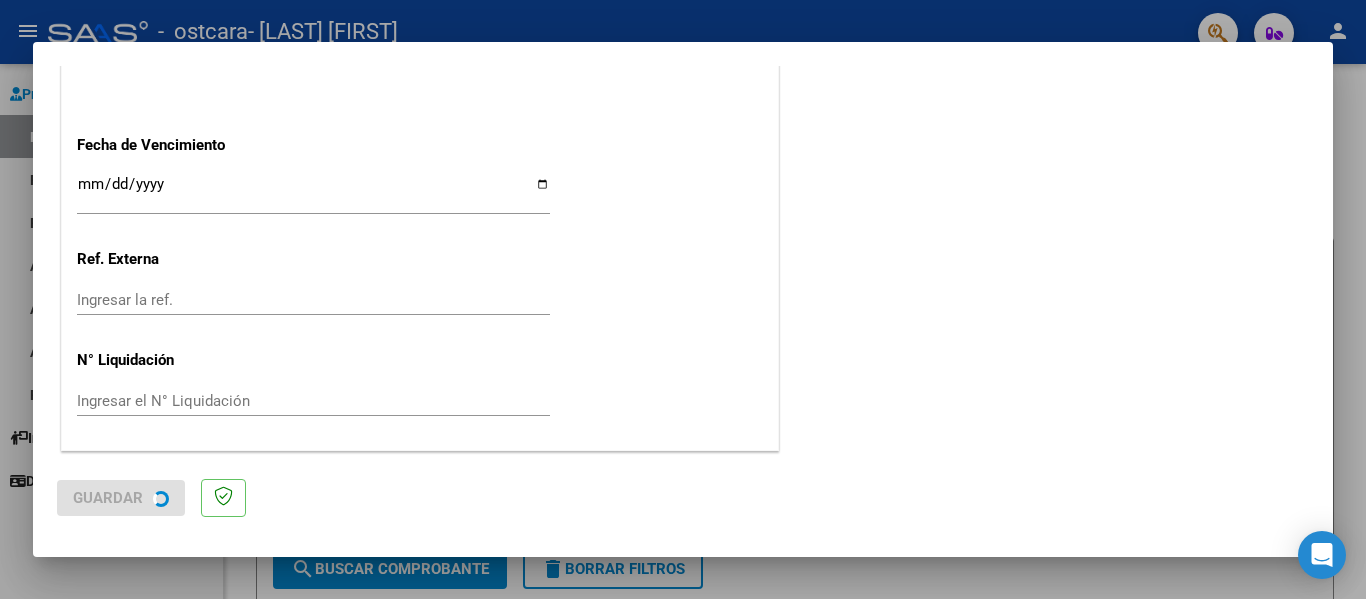 scroll, scrollTop: 0, scrollLeft: 0, axis: both 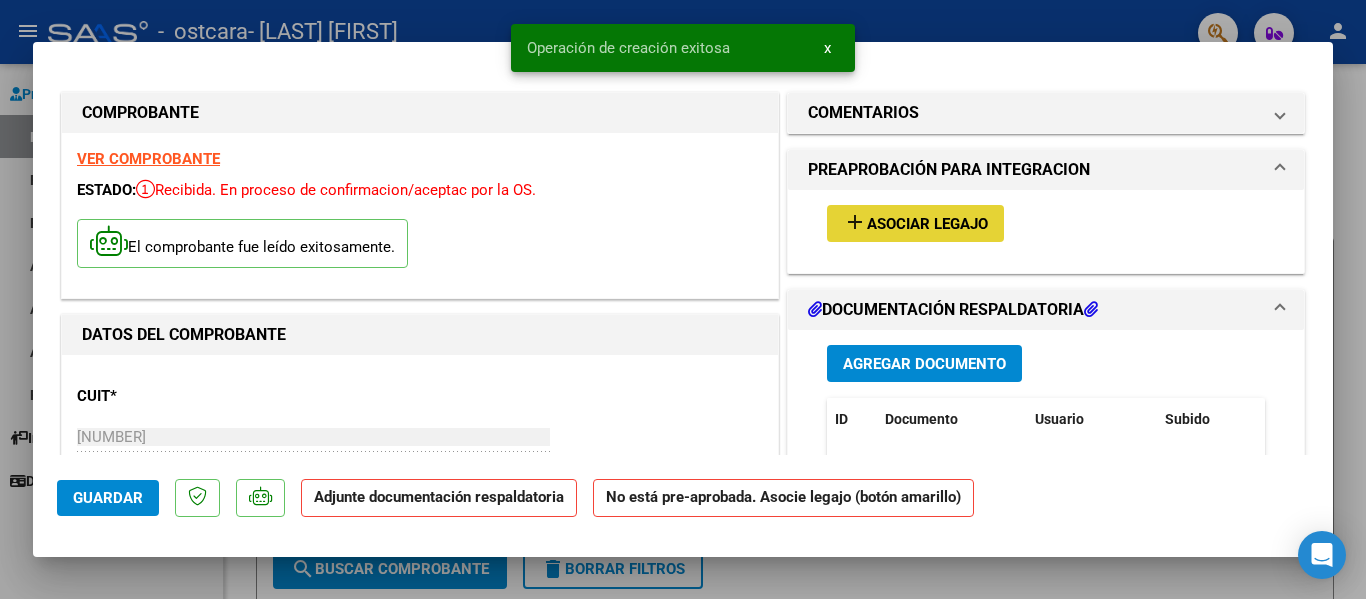 click on "Asociar Legajo" at bounding box center (927, 224) 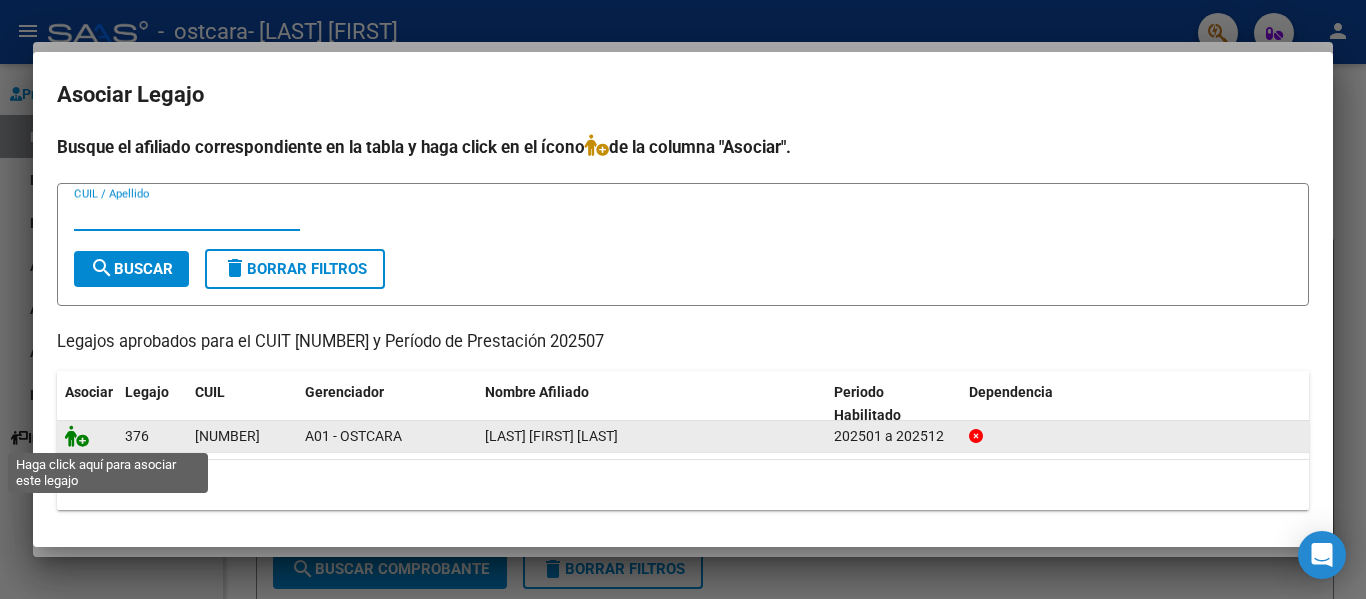 click 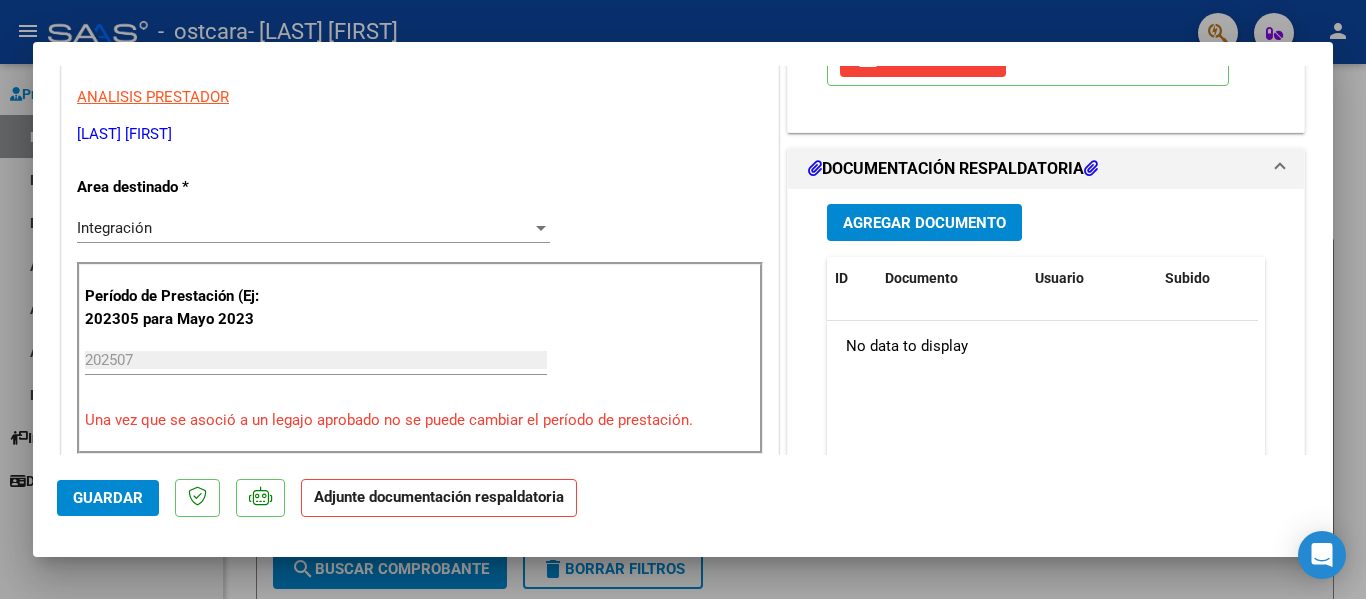 scroll, scrollTop: 300, scrollLeft: 0, axis: vertical 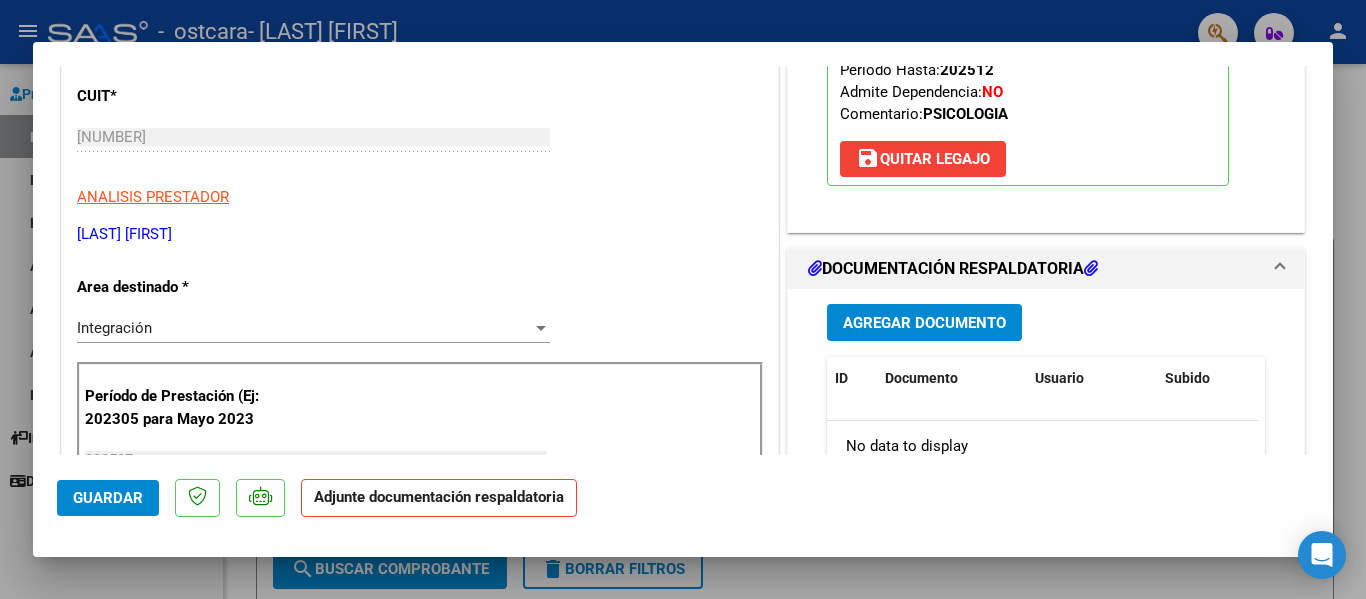 click on "Agregar Documento" at bounding box center [924, 323] 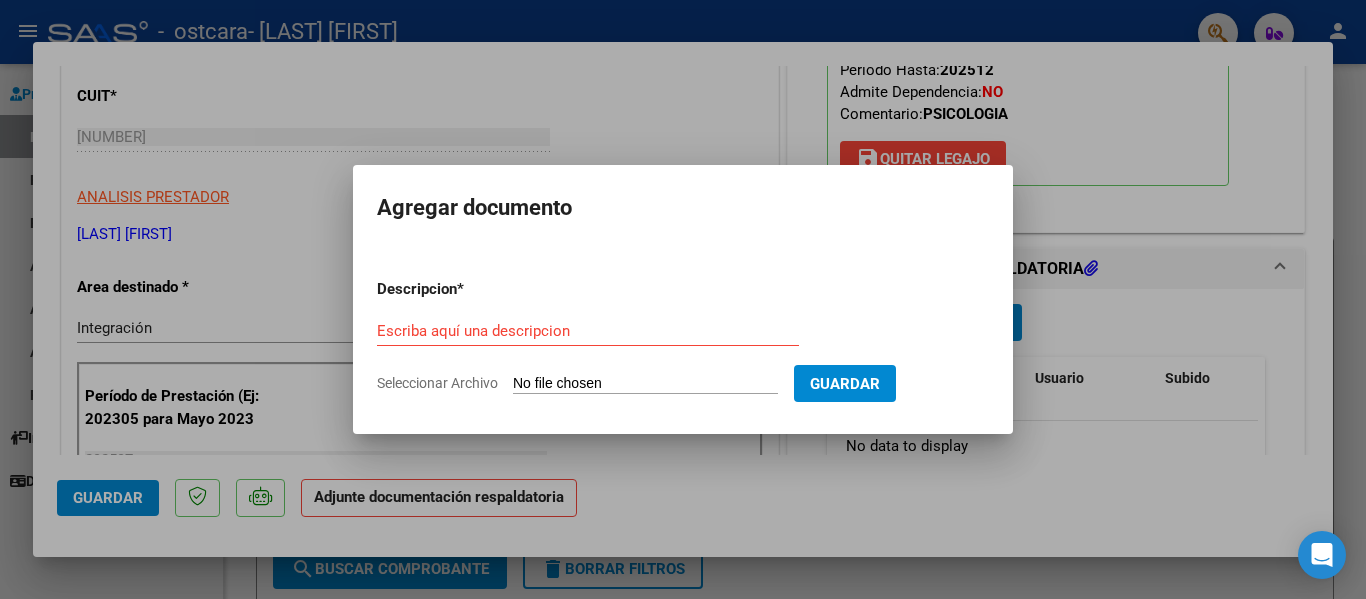 click on "Seleccionar Archivo" at bounding box center [645, 384] 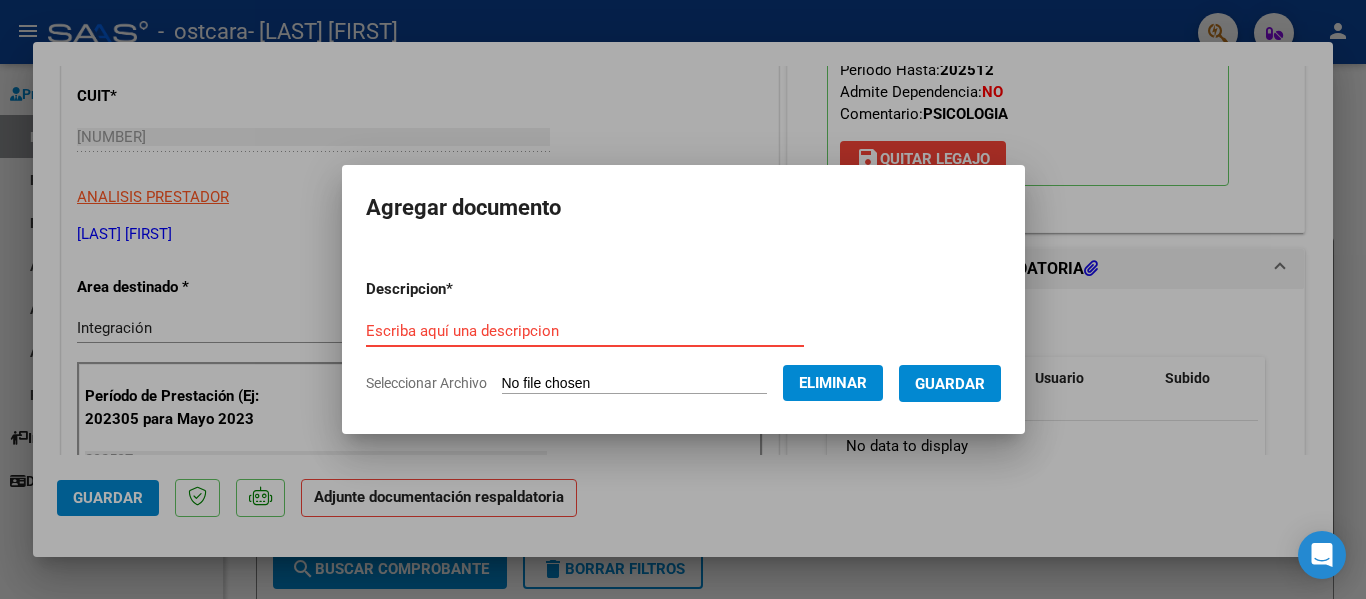 click on "Escriba aquí una descripcion" at bounding box center [585, 331] 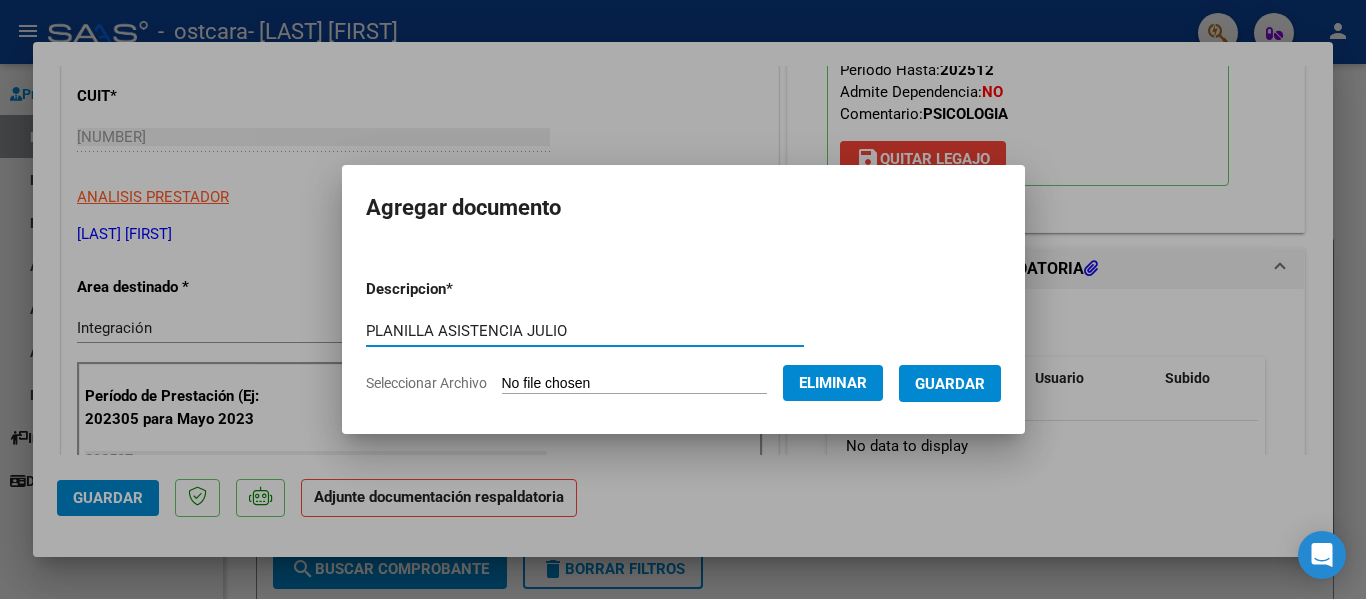 type on "PLANILLA ASISTENCIA JULIO" 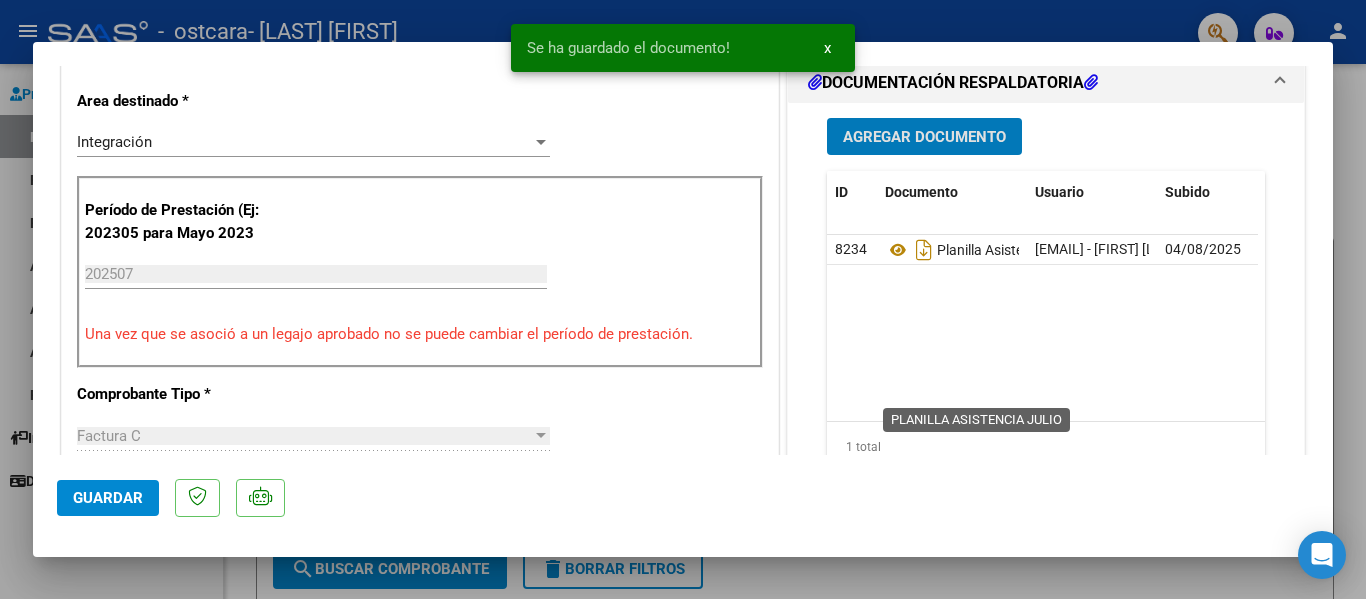 scroll, scrollTop: 500, scrollLeft: 0, axis: vertical 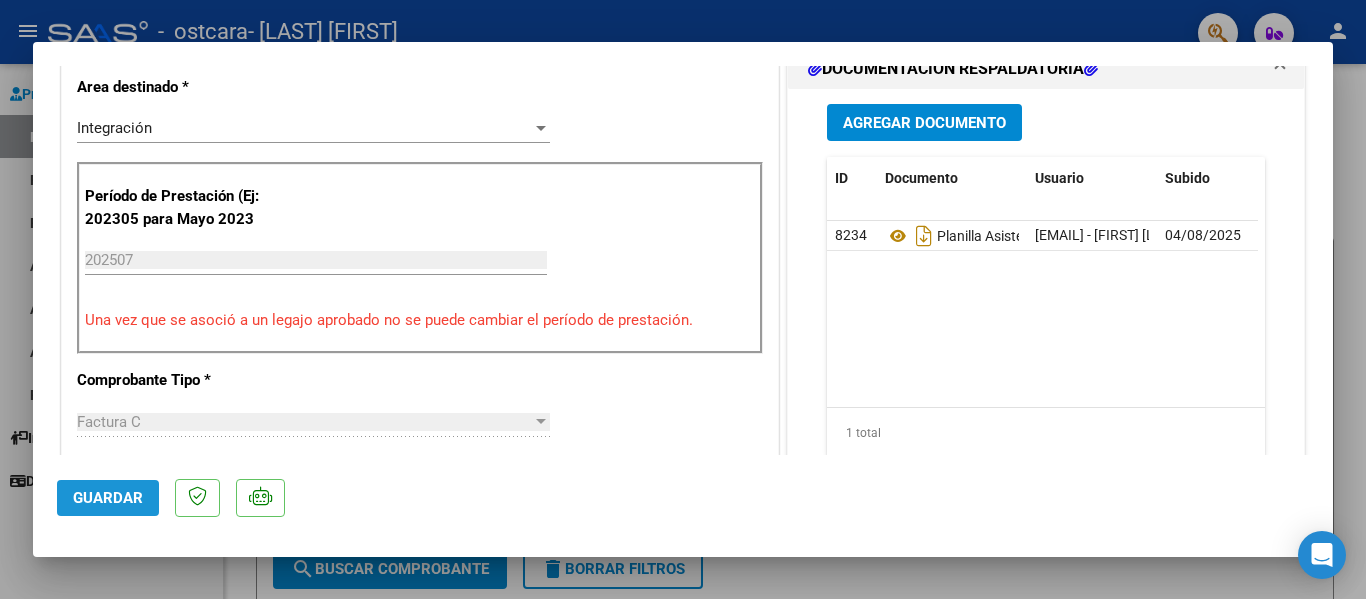 click on "Guardar" 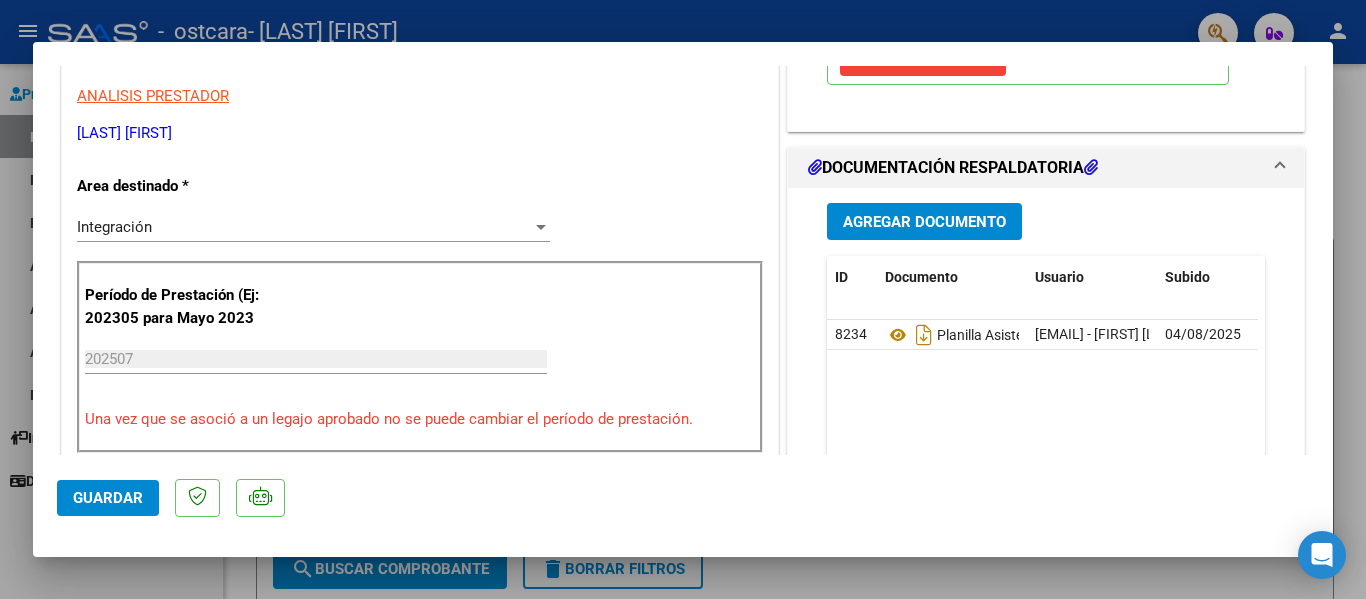 scroll, scrollTop: 0, scrollLeft: 0, axis: both 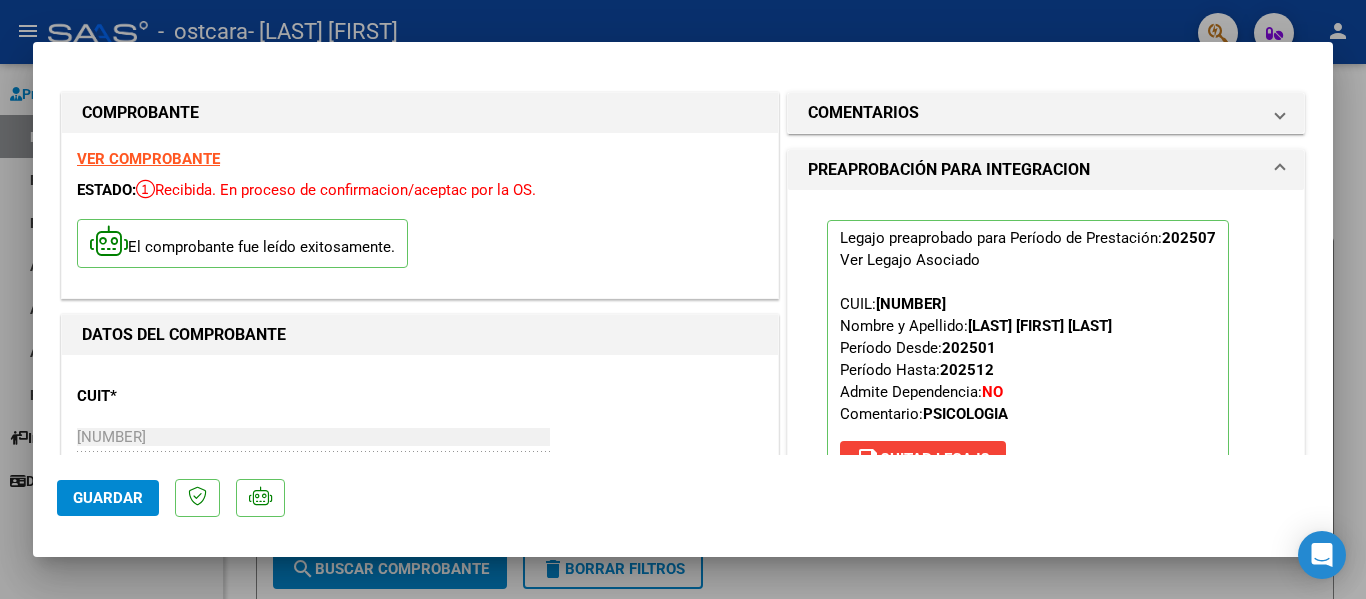click at bounding box center (683, 299) 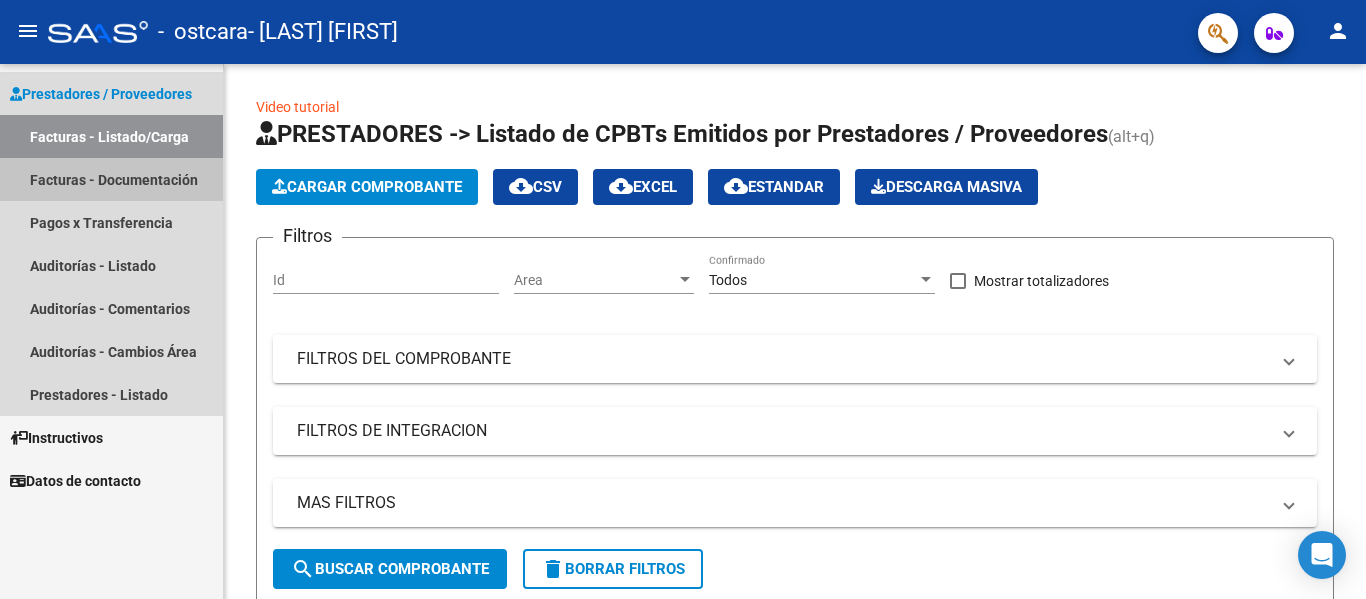 click on "Facturas - Documentación" at bounding box center (111, 179) 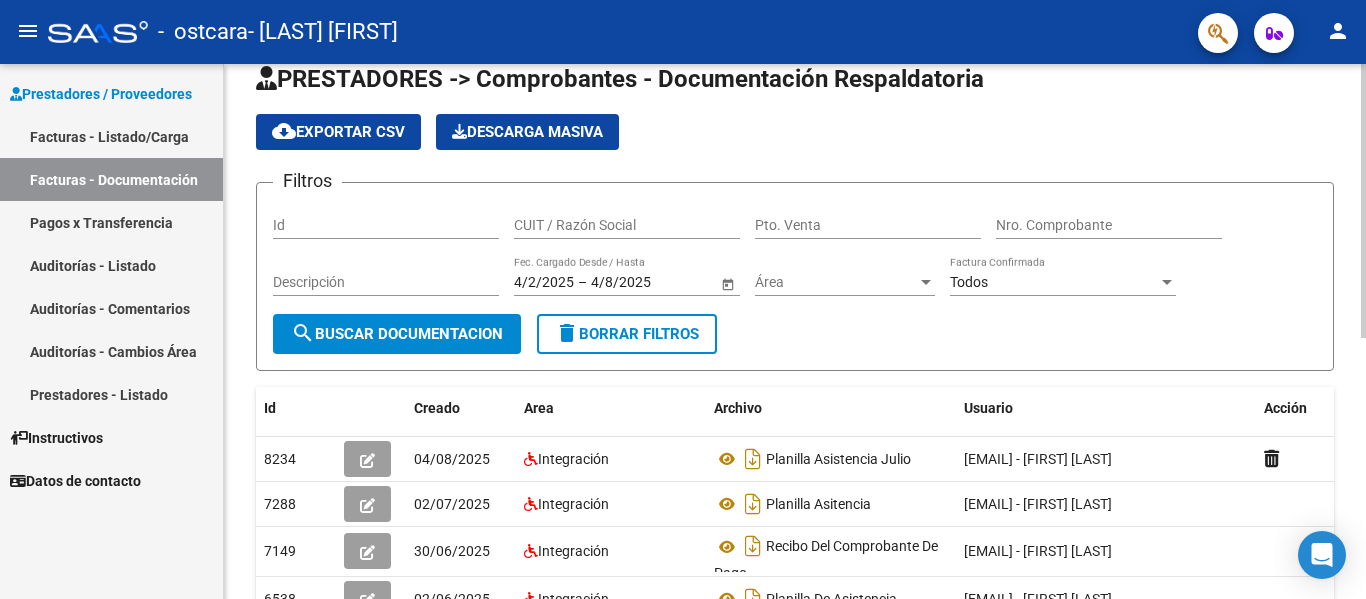 scroll, scrollTop: 0, scrollLeft: 0, axis: both 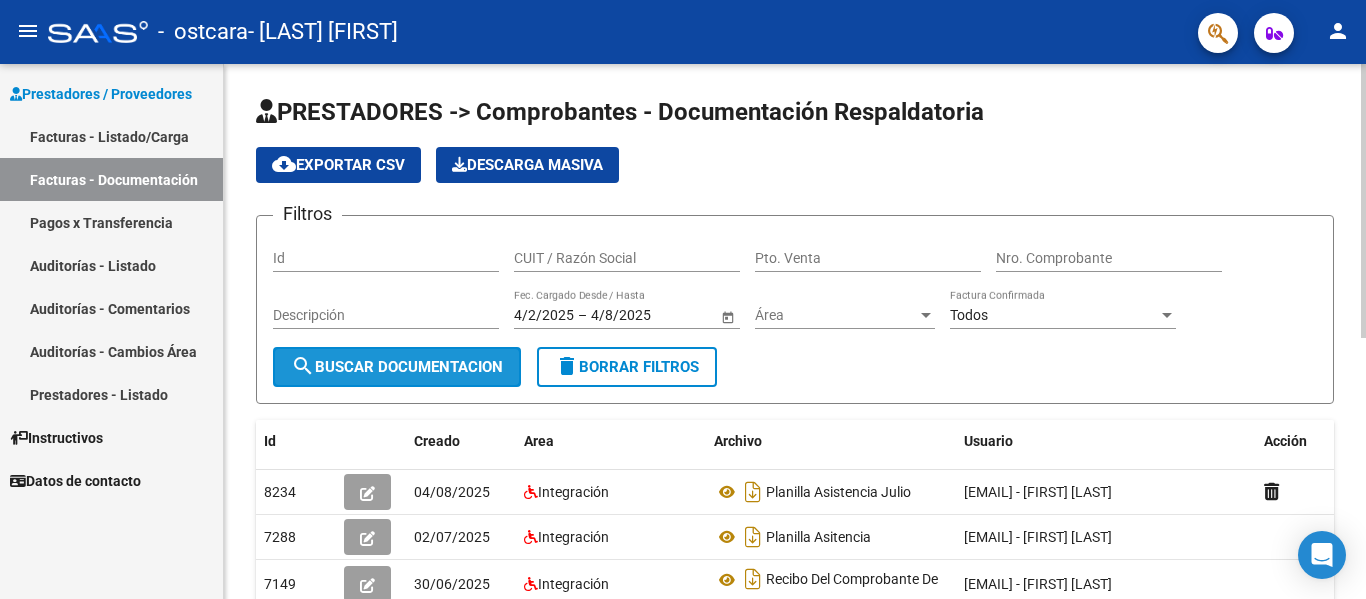 click on "search  Buscar Documentacion" 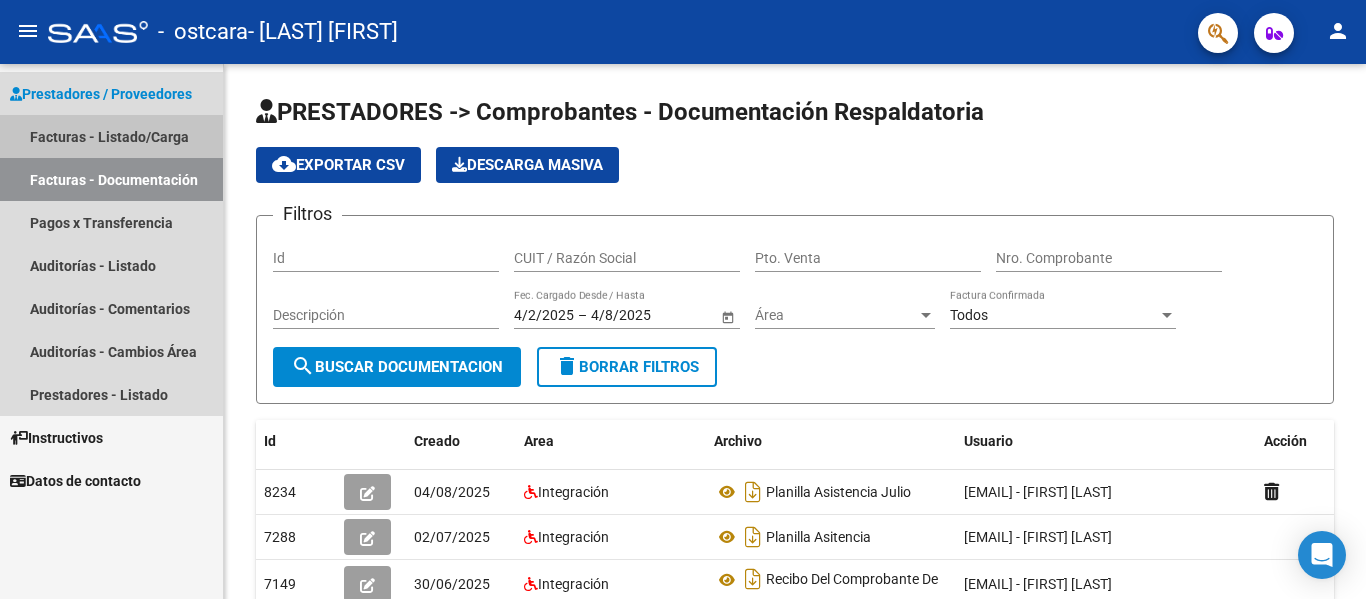 click on "Facturas - Listado/Carga" at bounding box center (111, 136) 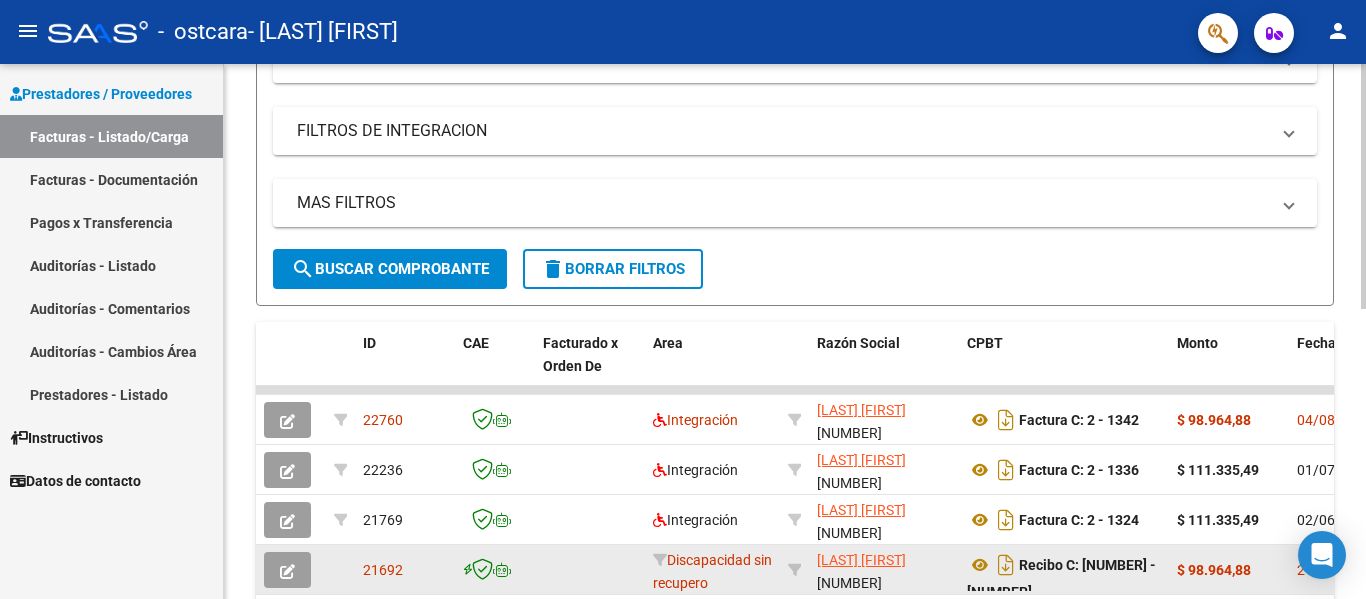 scroll, scrollTop: 400, scrollLeft: 0, axis: vertical 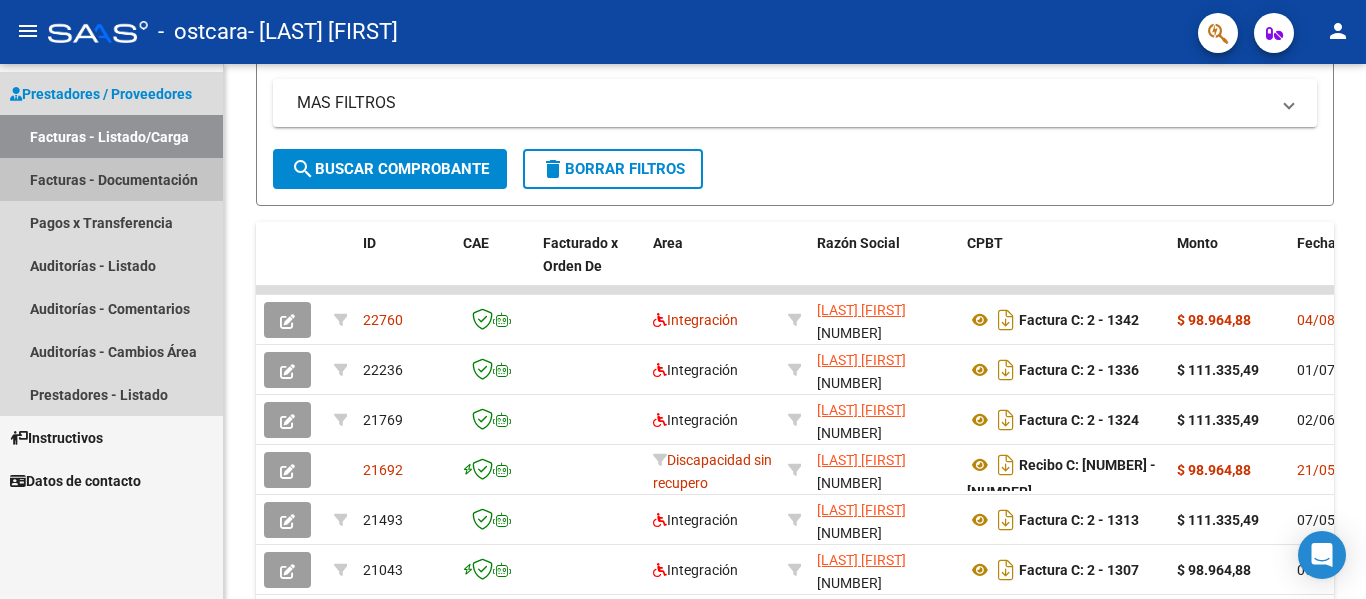 click on "Facturas - Documentación" at bounding box center (111, 179) 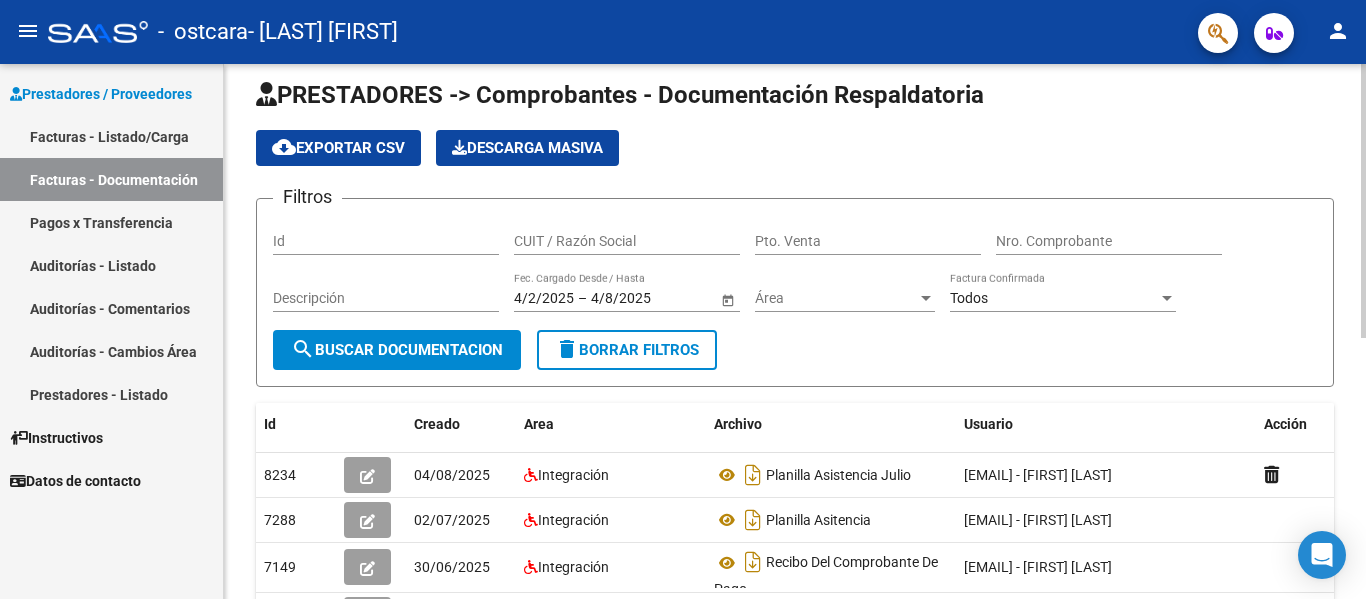 scroll, scrollTop: 0, scrollLeft: 0, axis: both 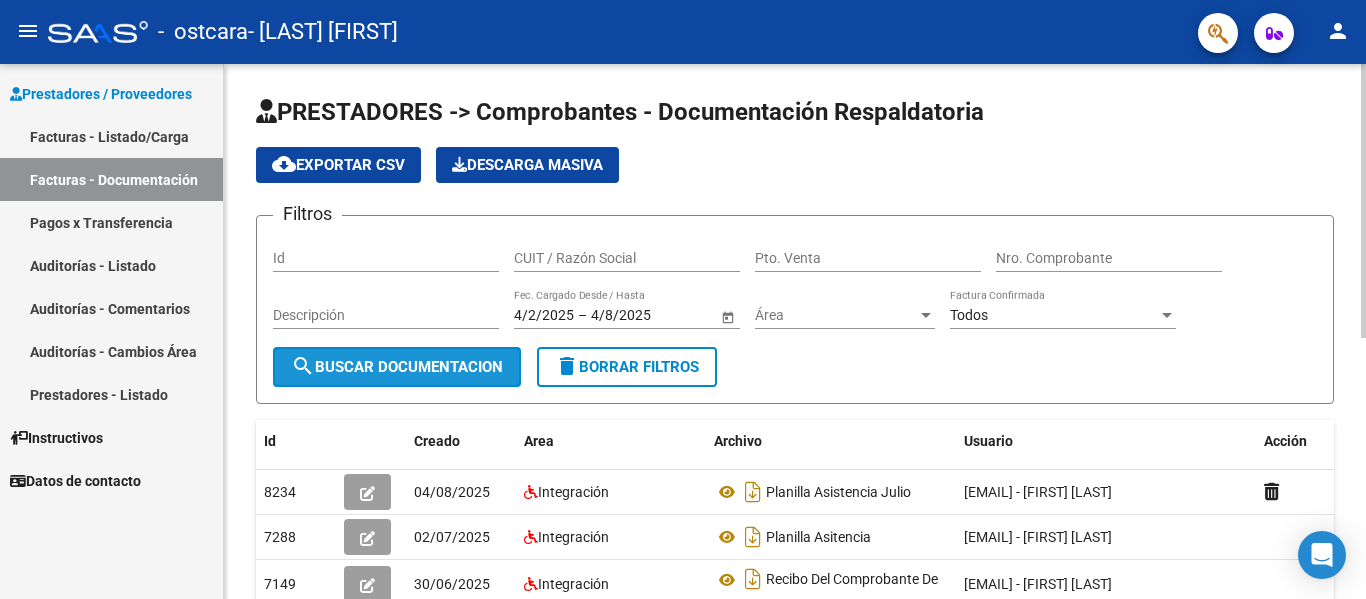 click on "search  Buscar Documentacion" 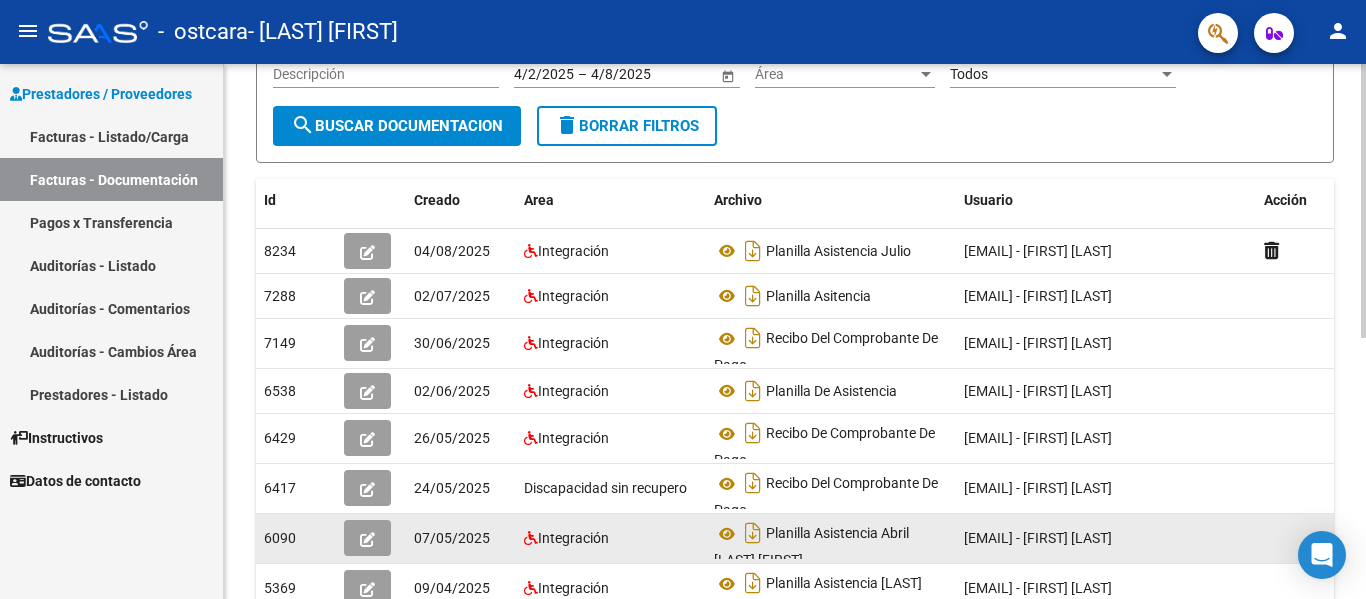 scroll, scrollTop: 0, scrollLeft: 0, axis: both 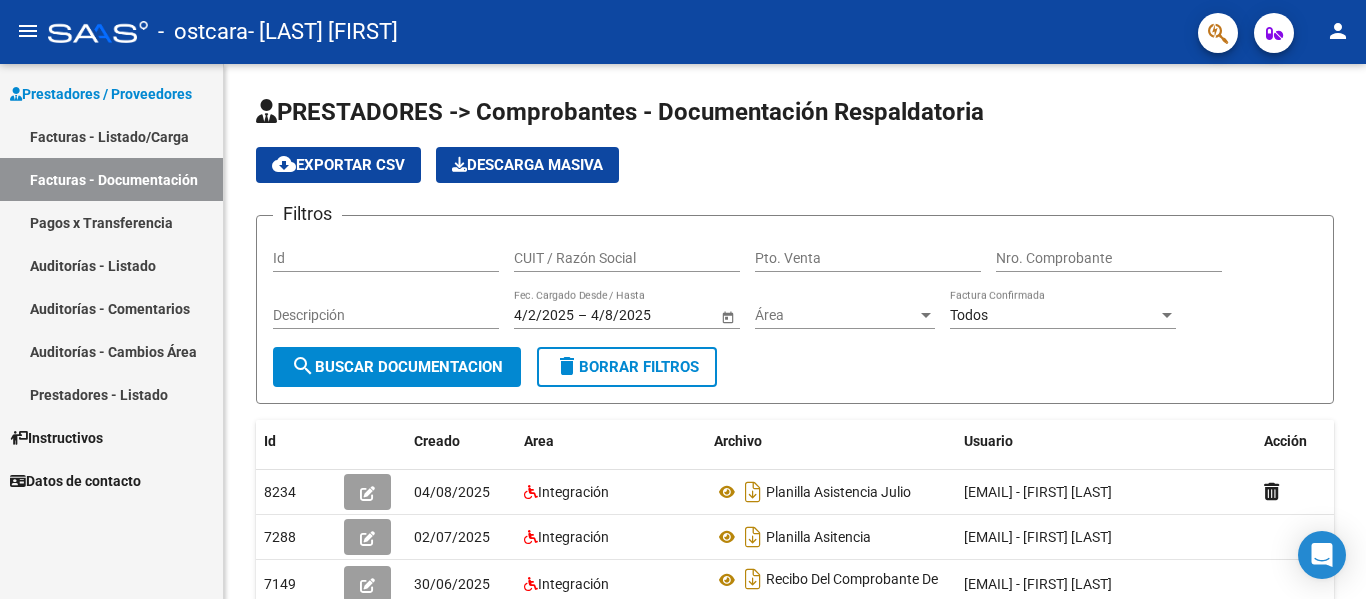 click on "Facturas - Documentación" at bounding box center [111, 179] 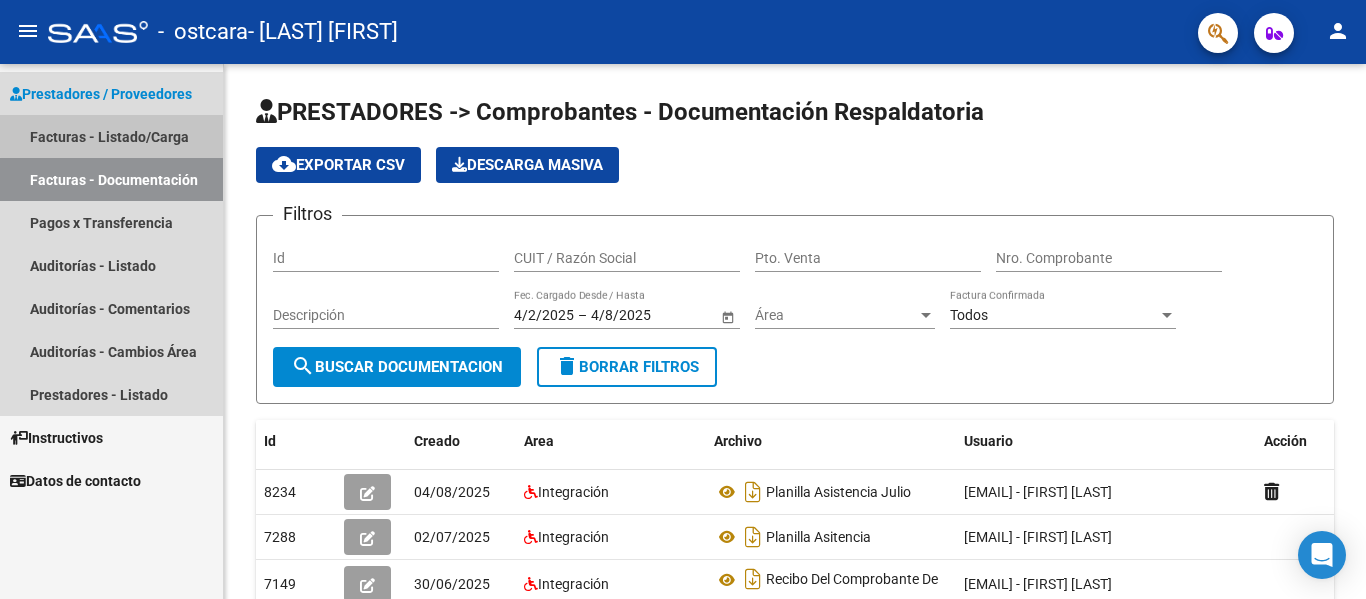 click on "Facturas - Listado/Carga" at bounding box center (111, 136) 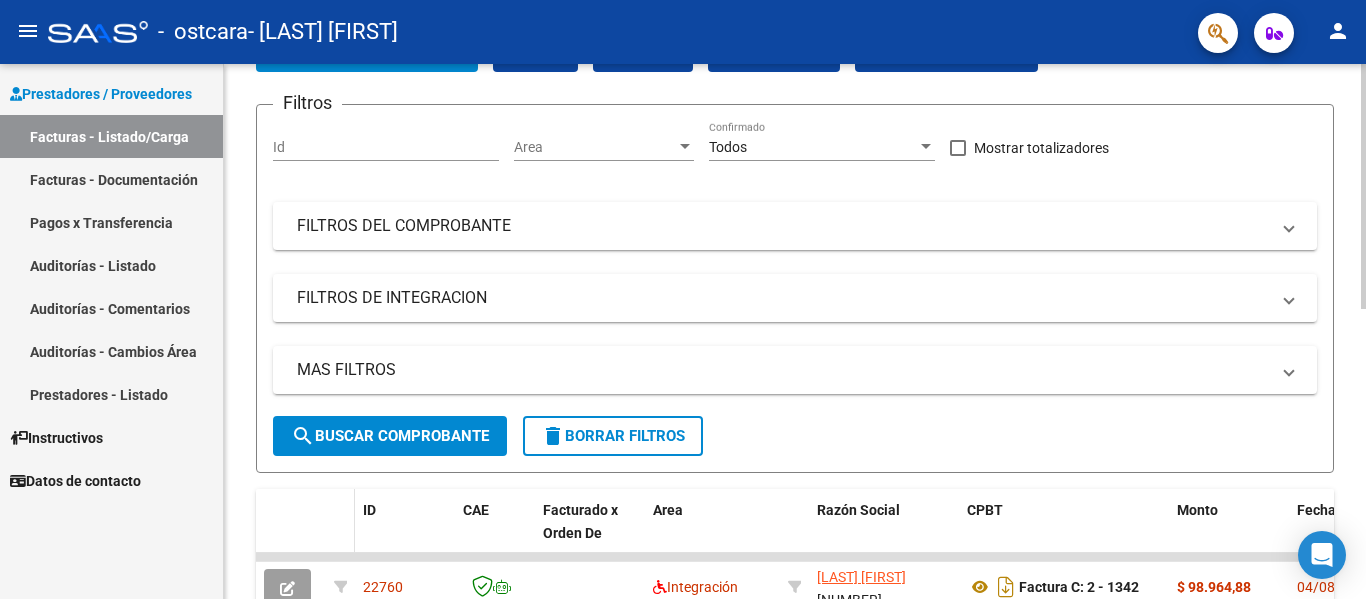scroll, scrollTop: 0, scrollLeft: 0, axis: both 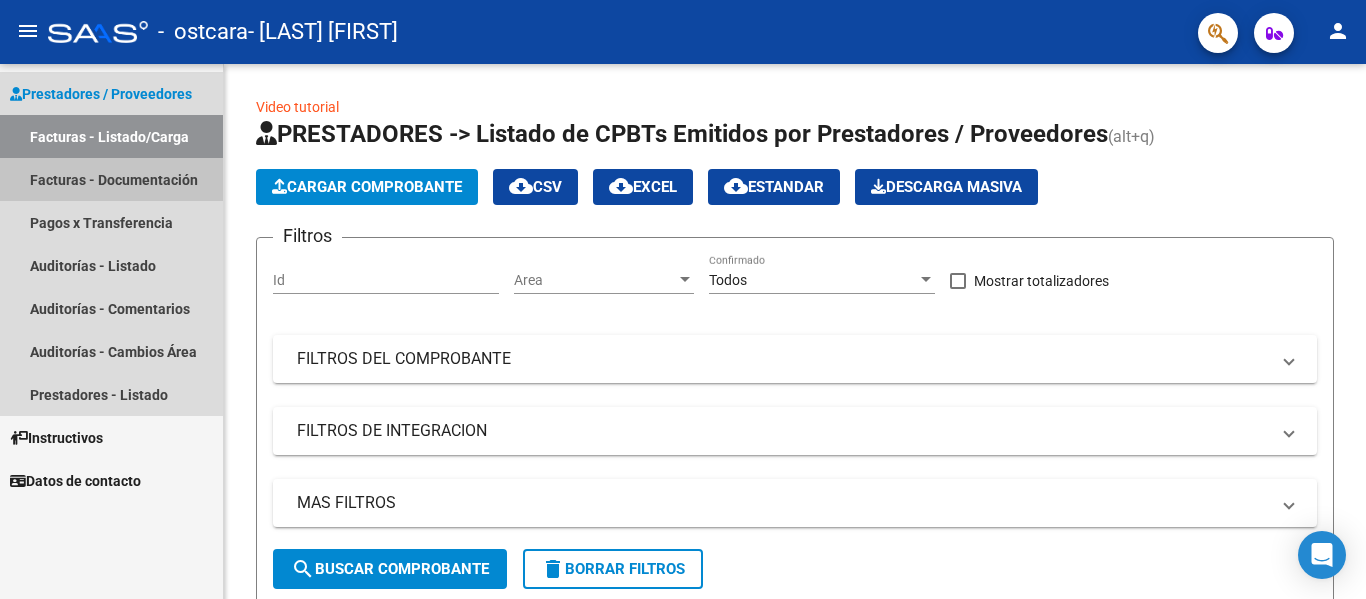 click on "Facturas - Documentación" at bounding box center (111, 179) 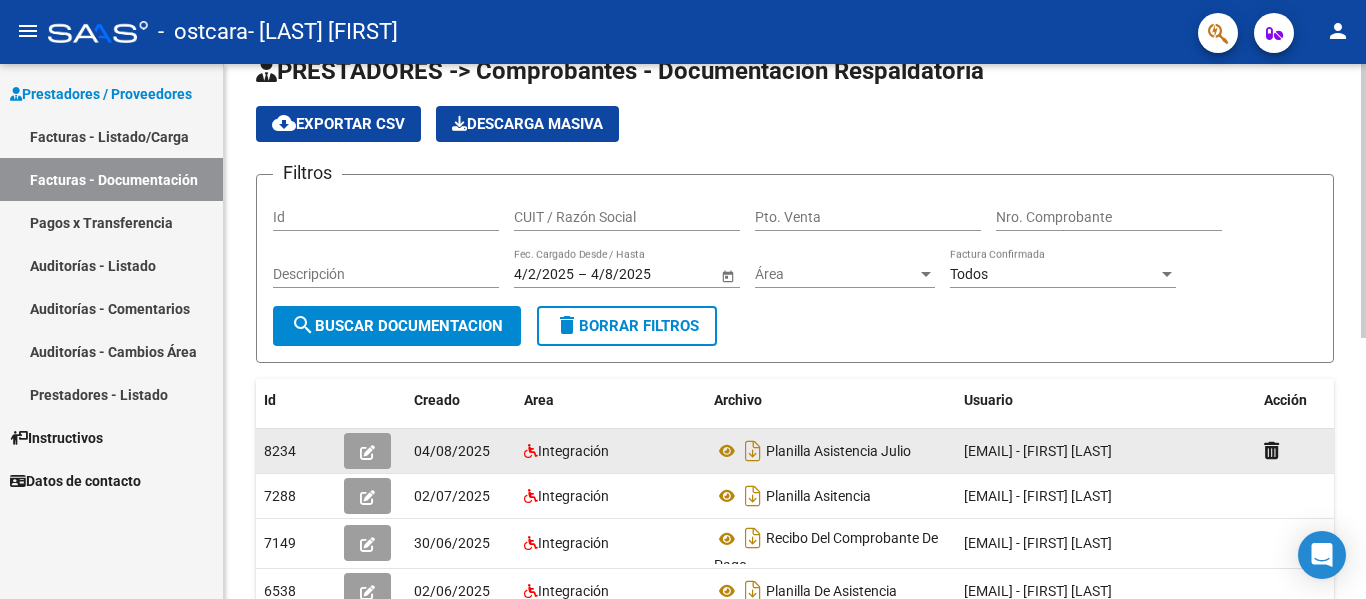 scroll, scrollTop: 0, scrollLeft: 0, axis: both 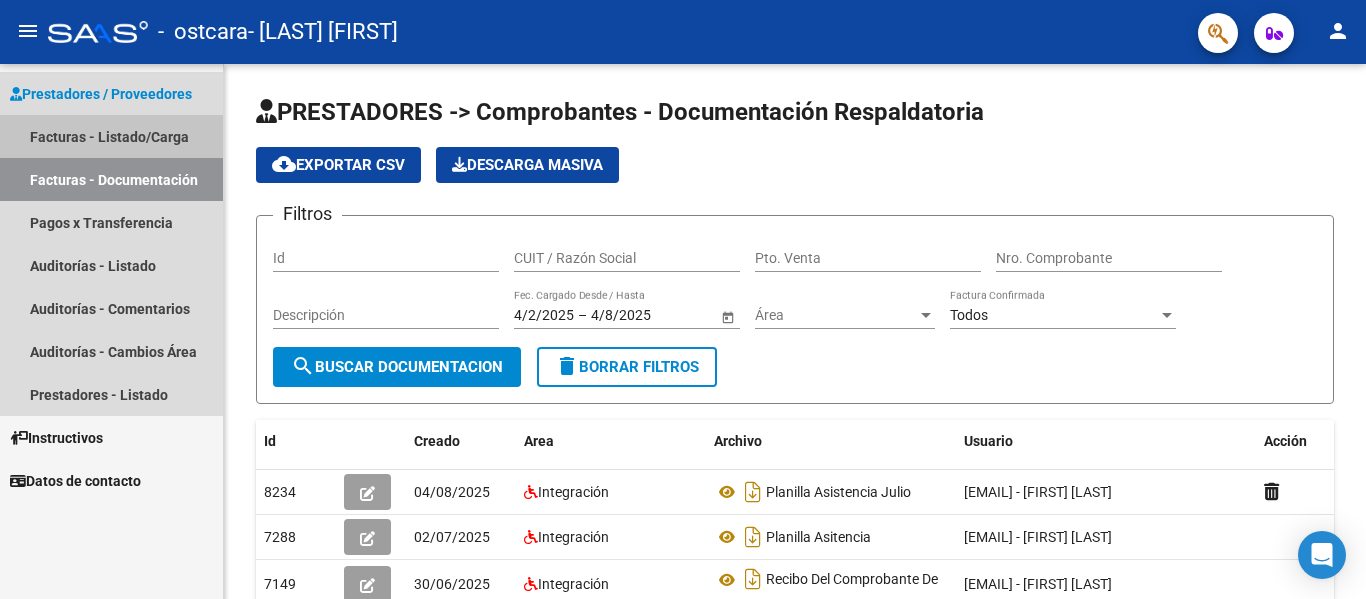 click on "Facturas - Listado/Carga" at bounding box center [111, 136] 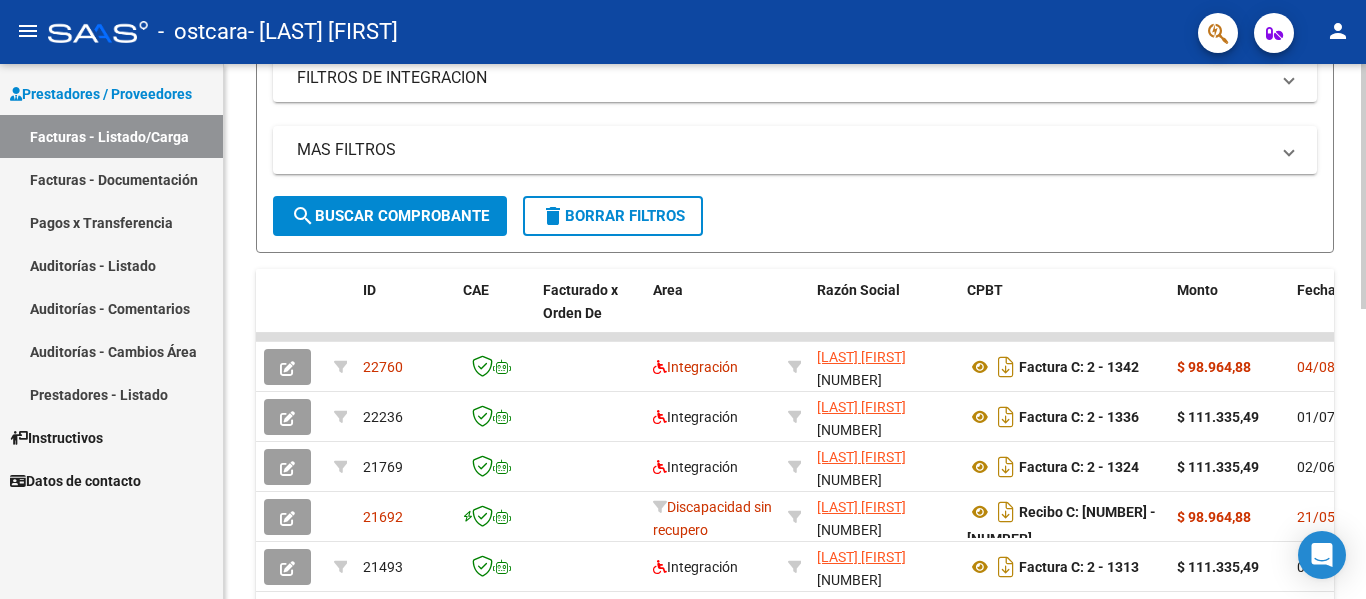 scroll, scrollTop: 400, scrollLeft: 0, axis: vertical 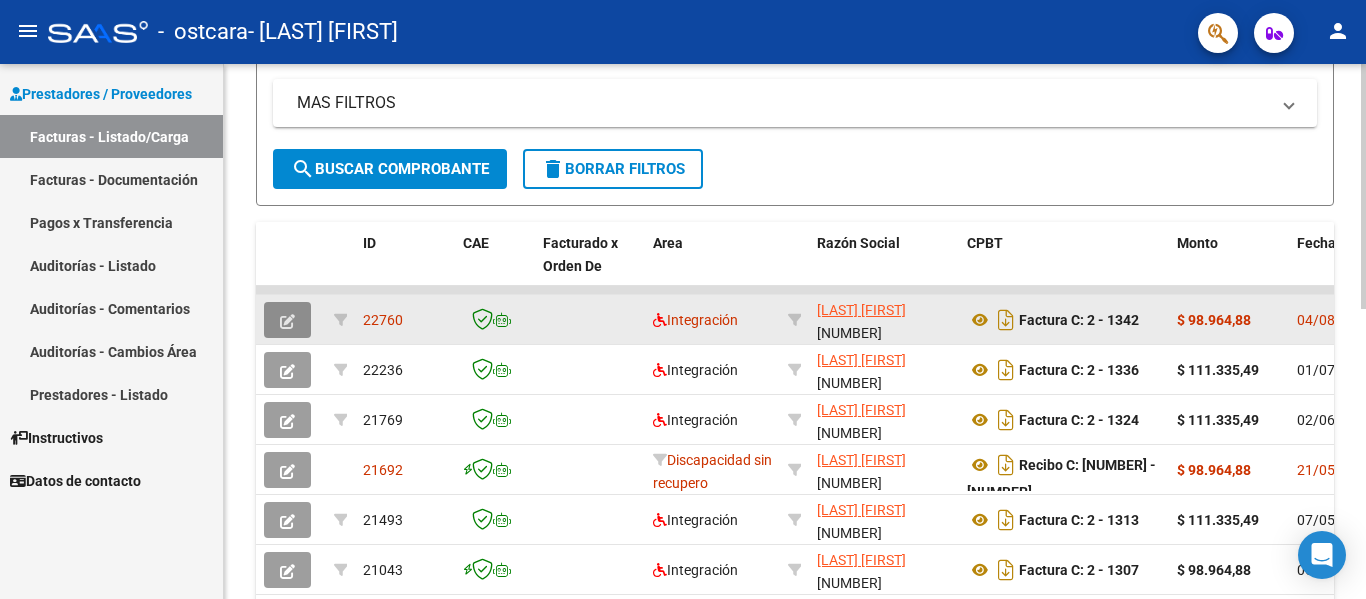 click 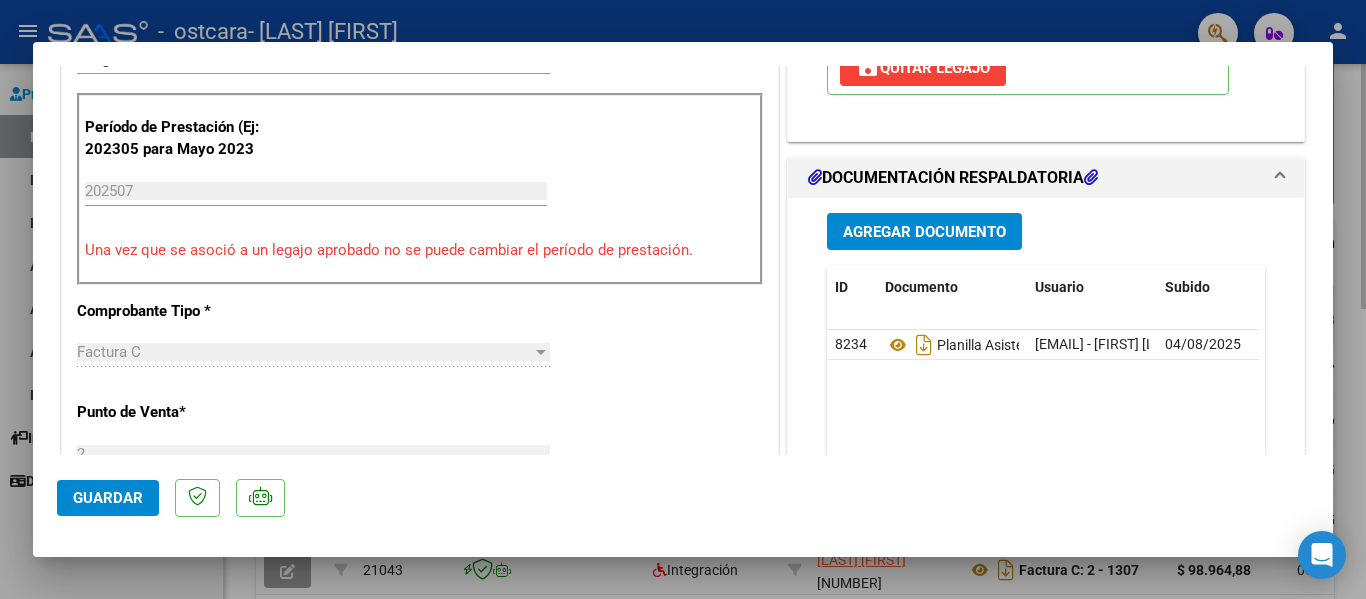 scroll, scrollTop: 500, scrollLeft: 0, axis: vertical 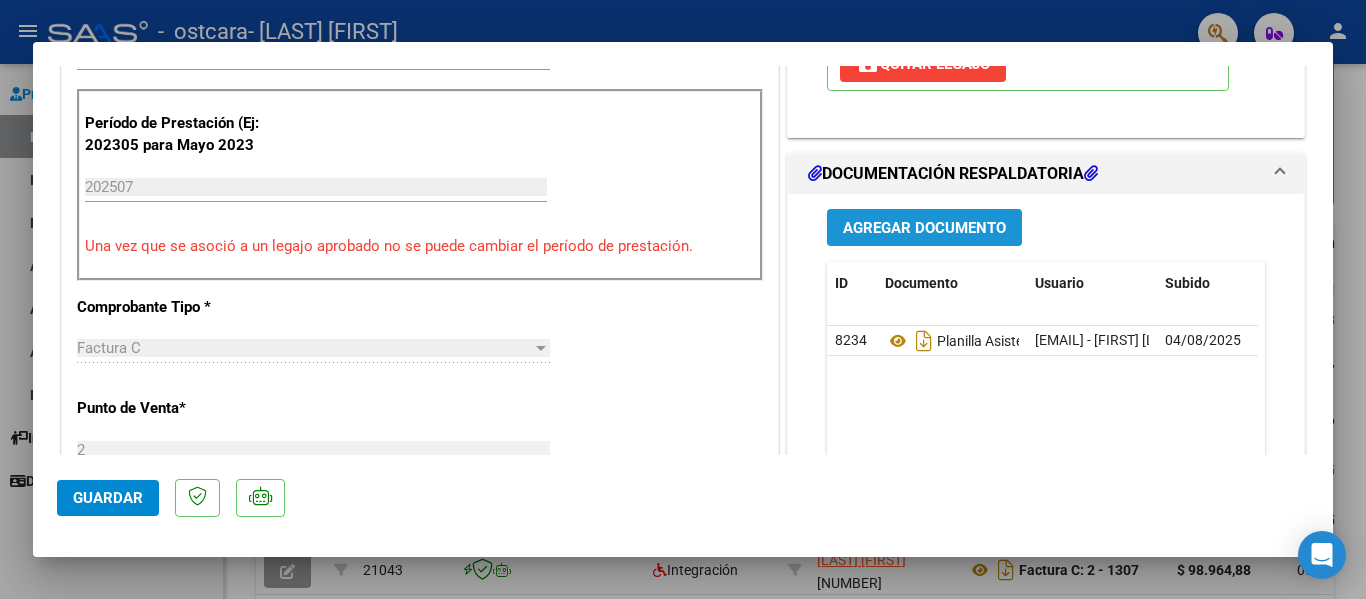 click on "Agregar Documento" at bounding box center (924, 228) 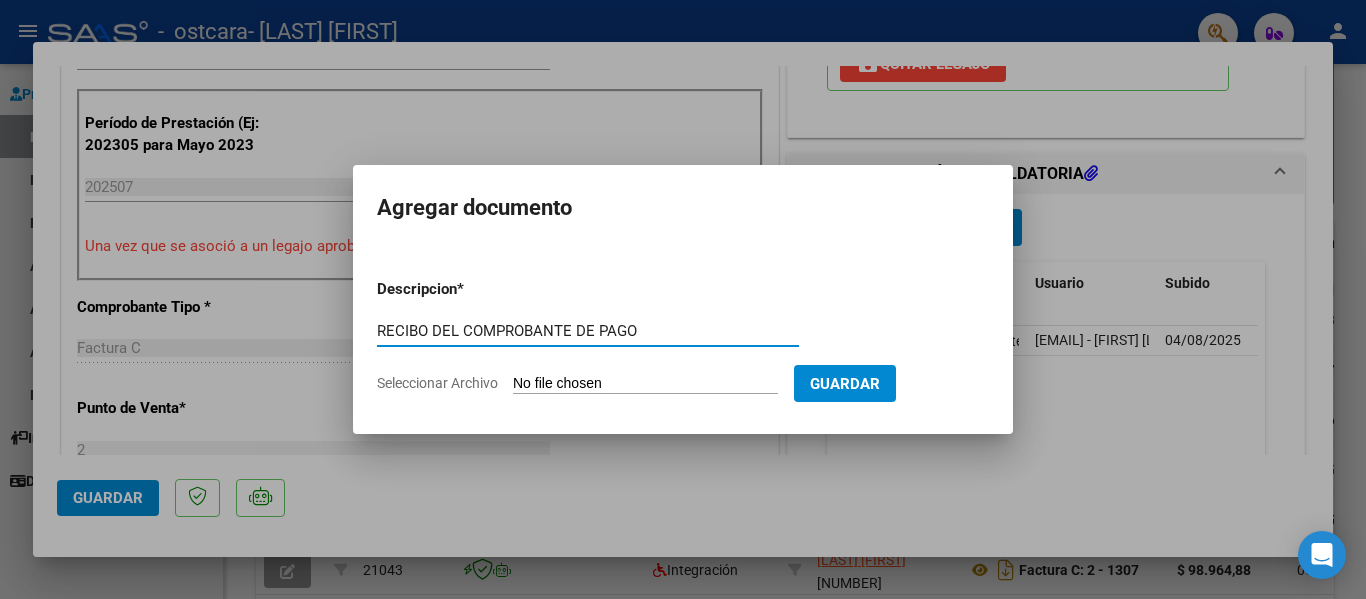 type on "RECIBO DEL COMPROBANTE DE PAGO" 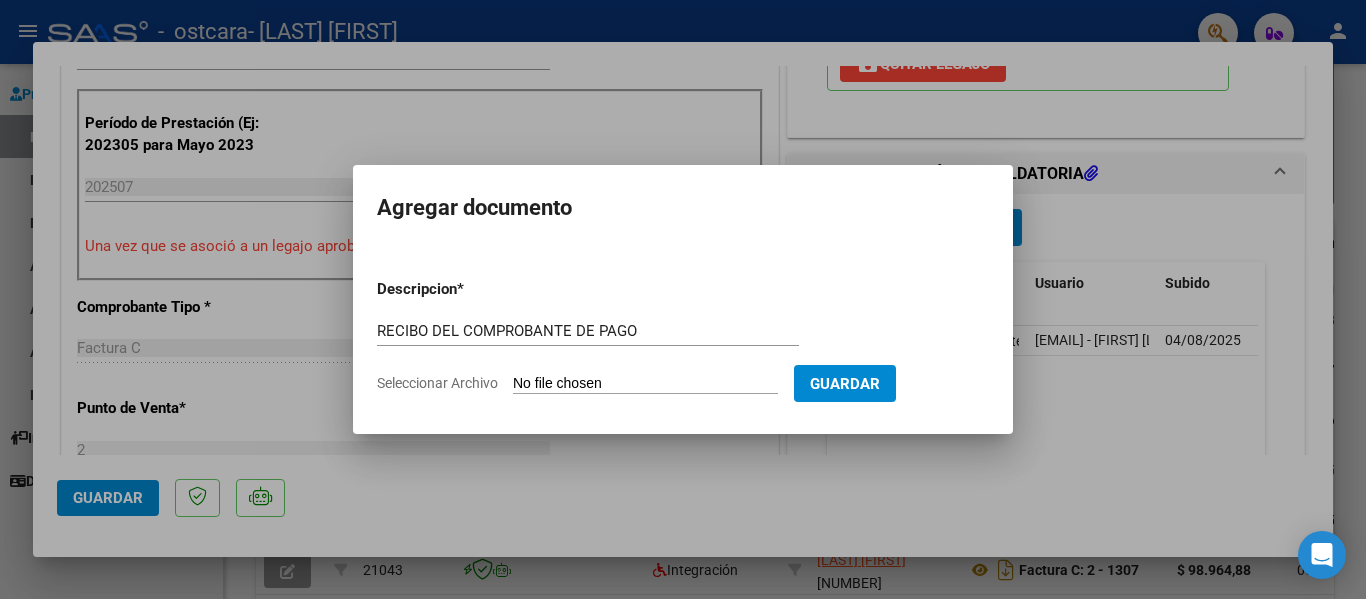 click on "Seleccionar Archivo" at bounding box center (645, 384) 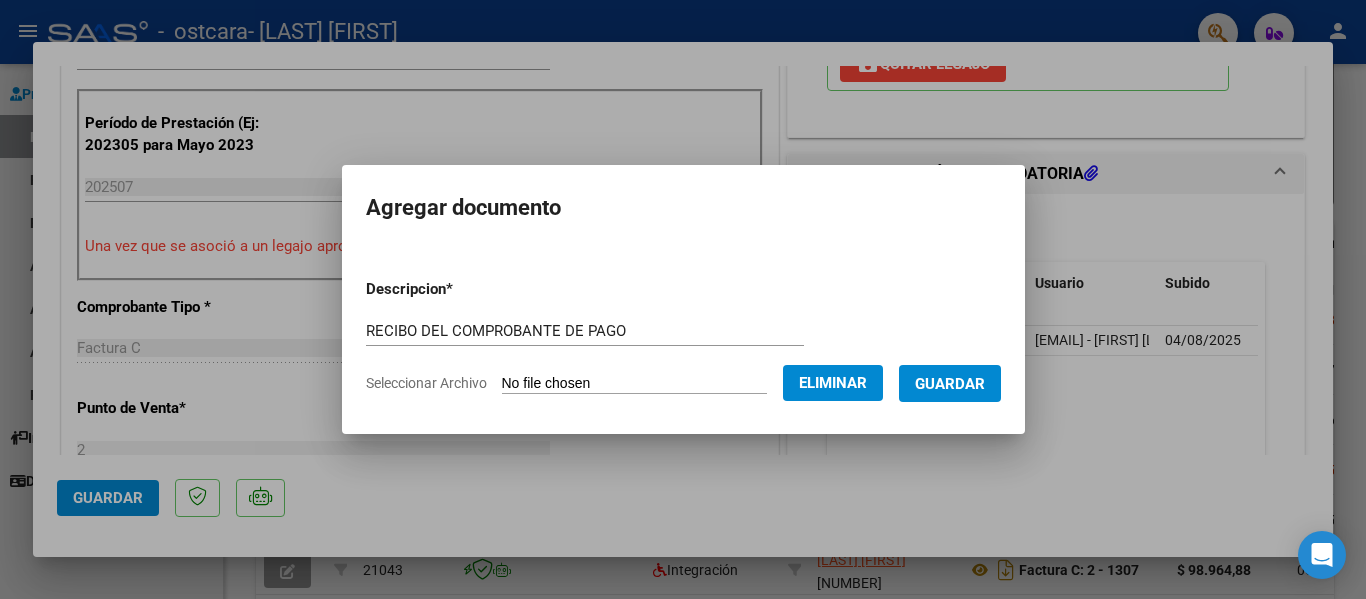 click on "Guardar" at bounding box center (950, 384) 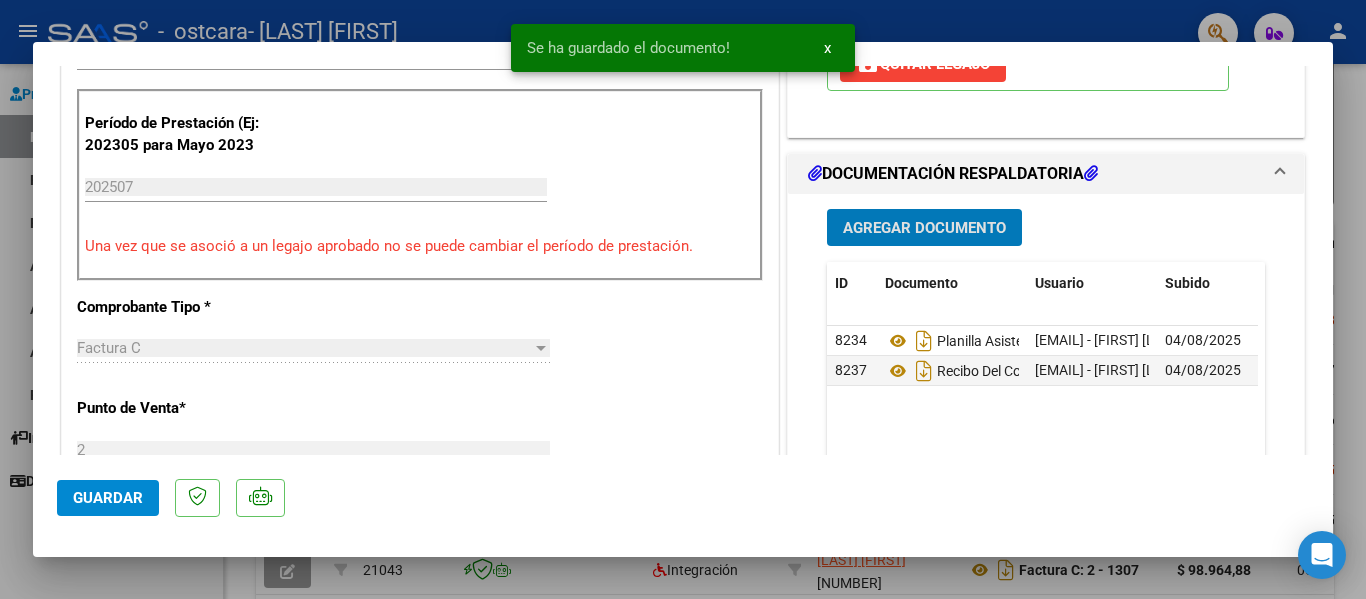 click on "Guardar" 